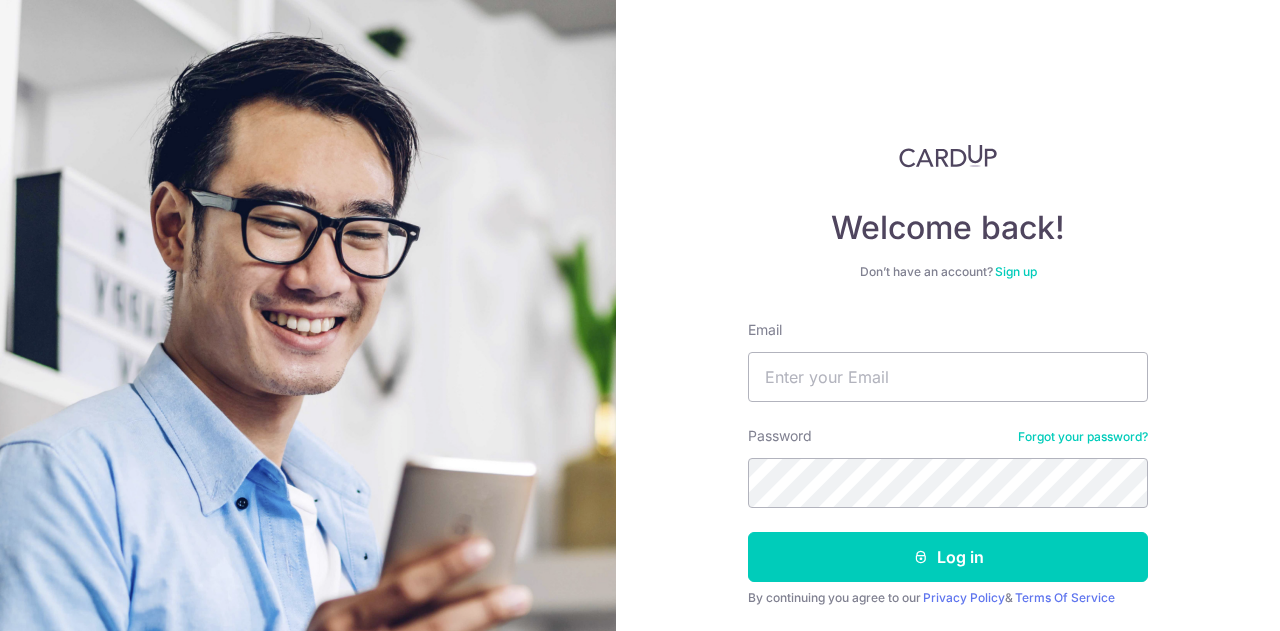 scroll, scrollTop: 0, scrollLeft: 0, axis: both 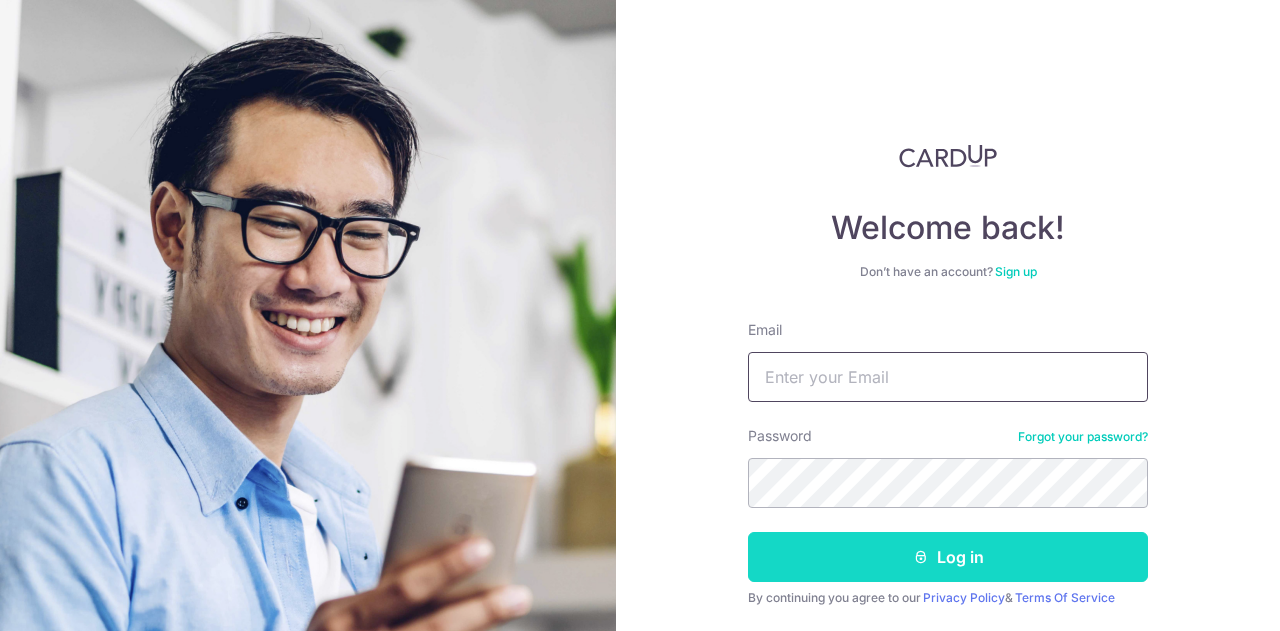 type on "chimkh@gmail.com" 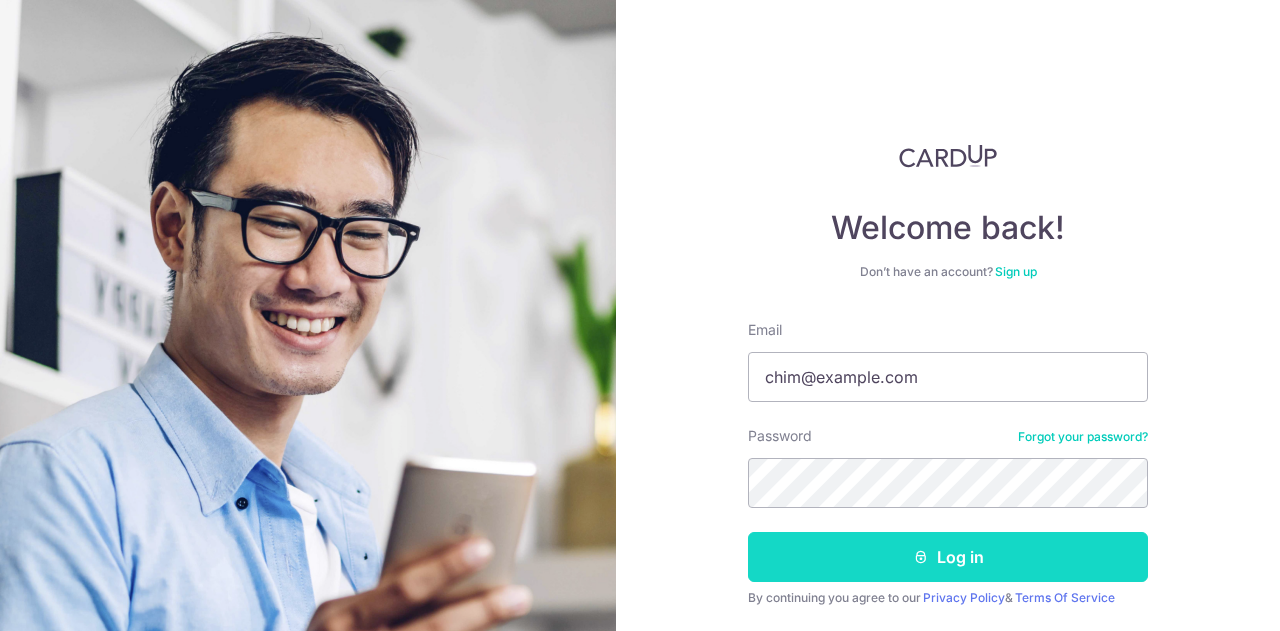 click on "Log in" at bounding box center [948, 557] 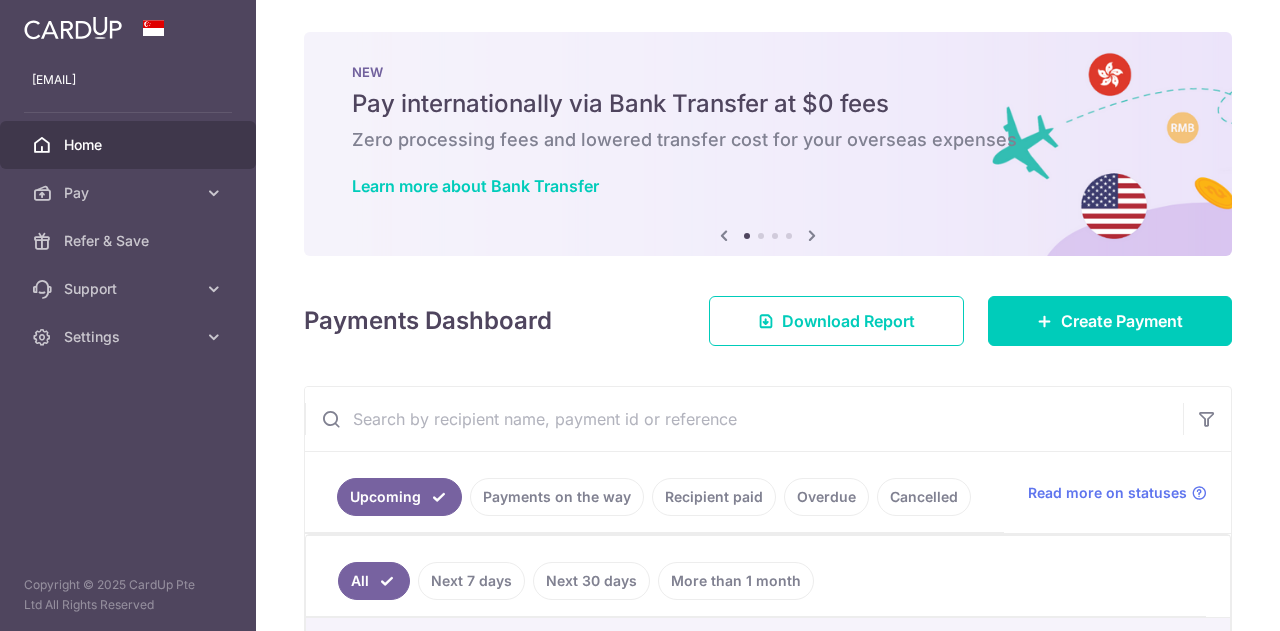scroll, scrollTop: 0, scrollLeft: 0, axis: both 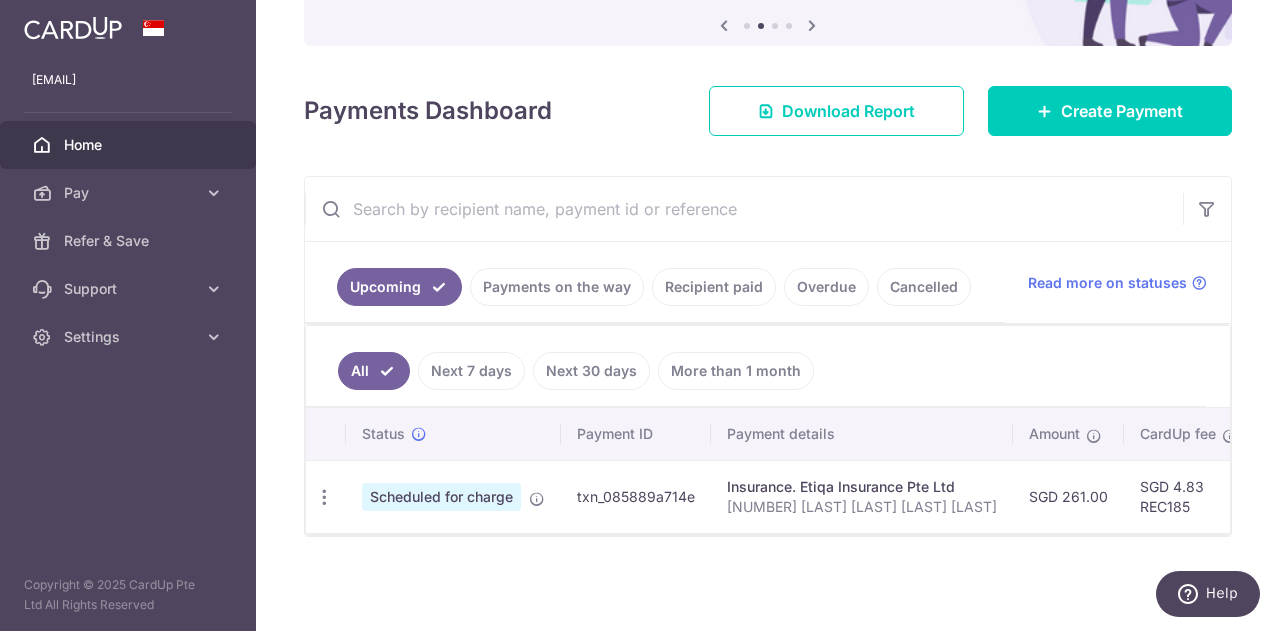 click on "Payments on the way" at bounding box center (557, 287) 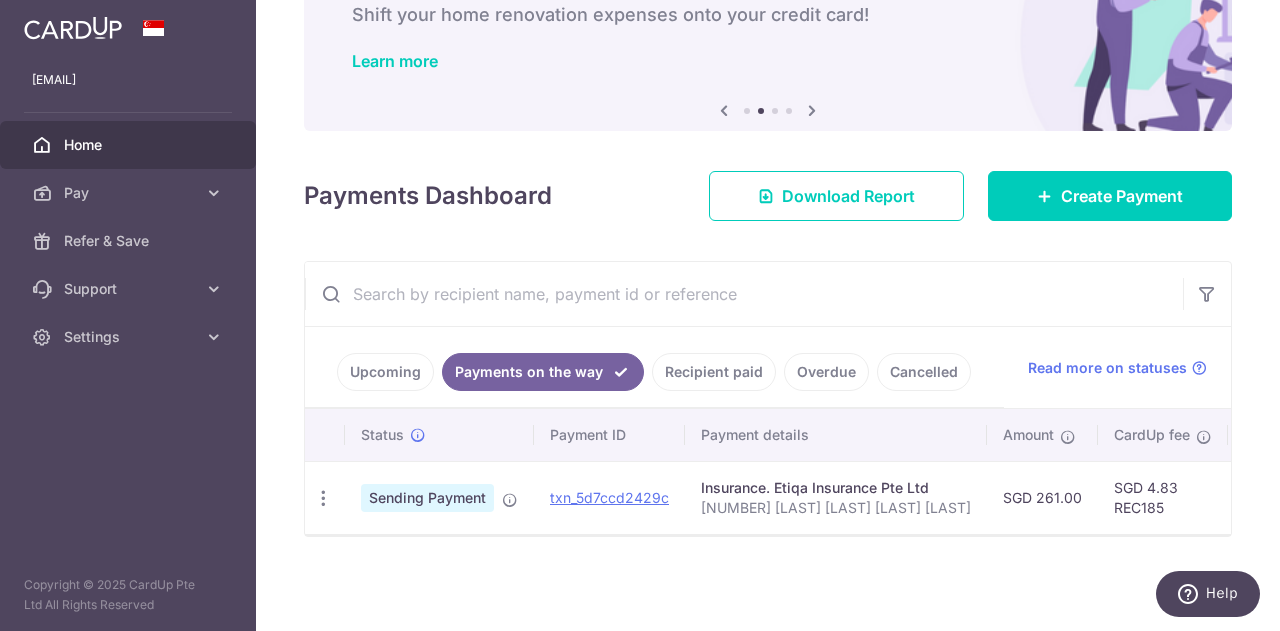 scroll, scrollTop: 130, scrollLeft: 0, axis: vertical 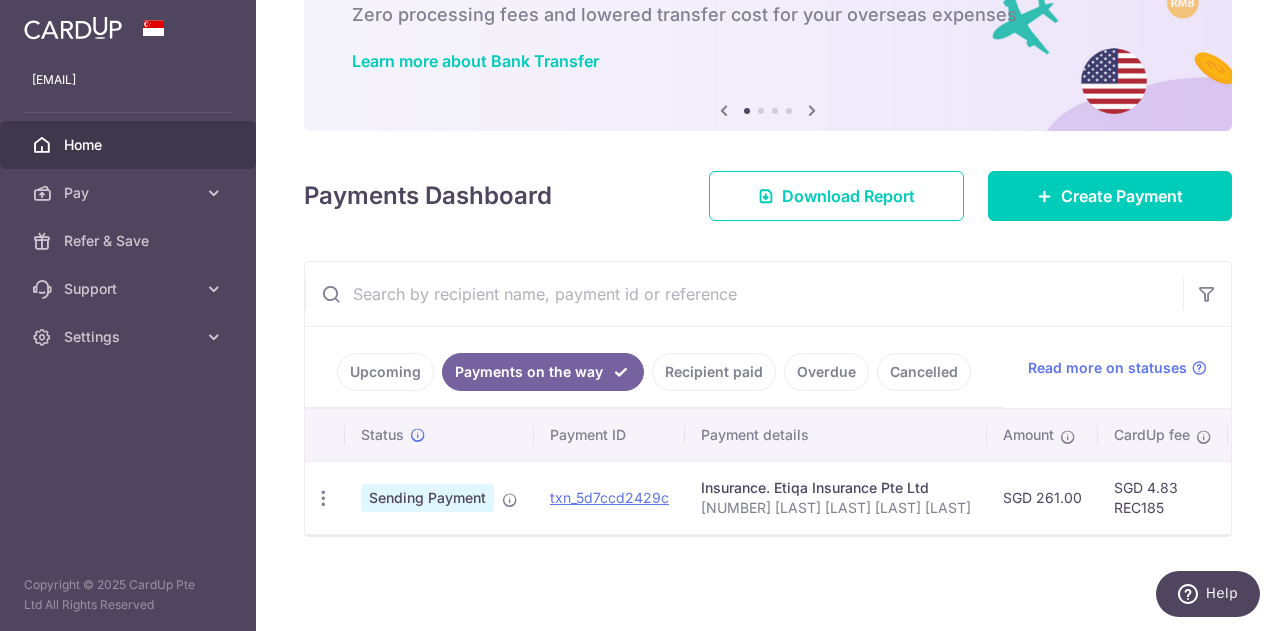 click on "Upcoming" at bounding box center [385, 372] 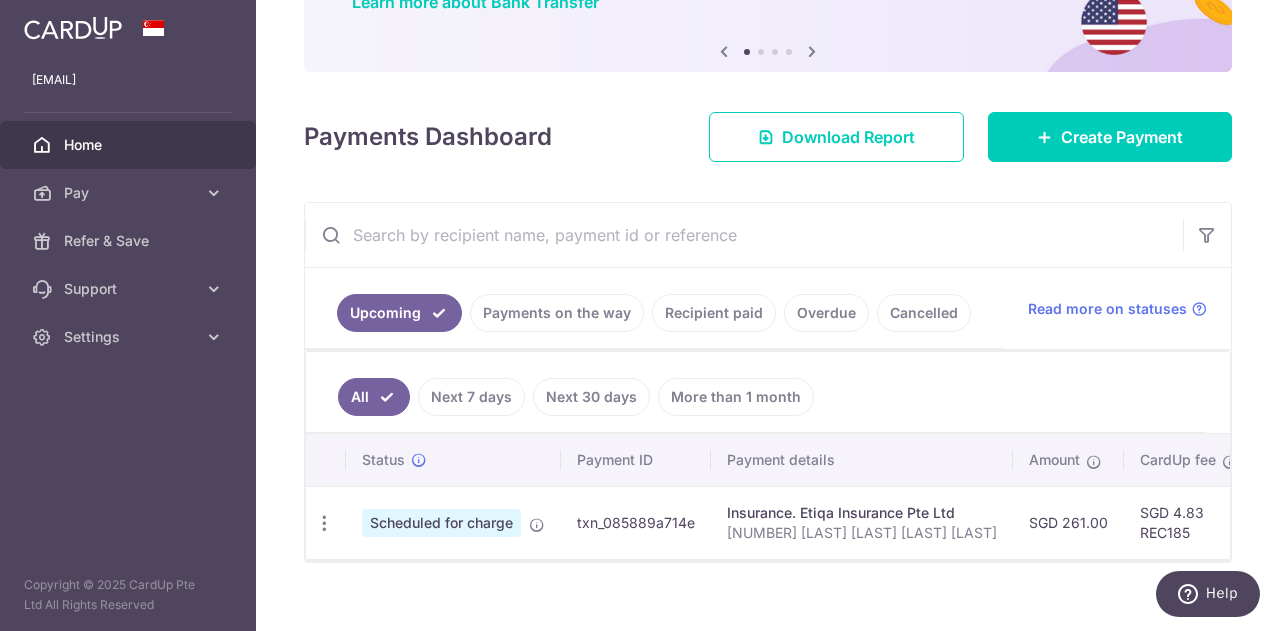 scroll, scrollTop: 213, scrollLeft: 0, axis: vertical 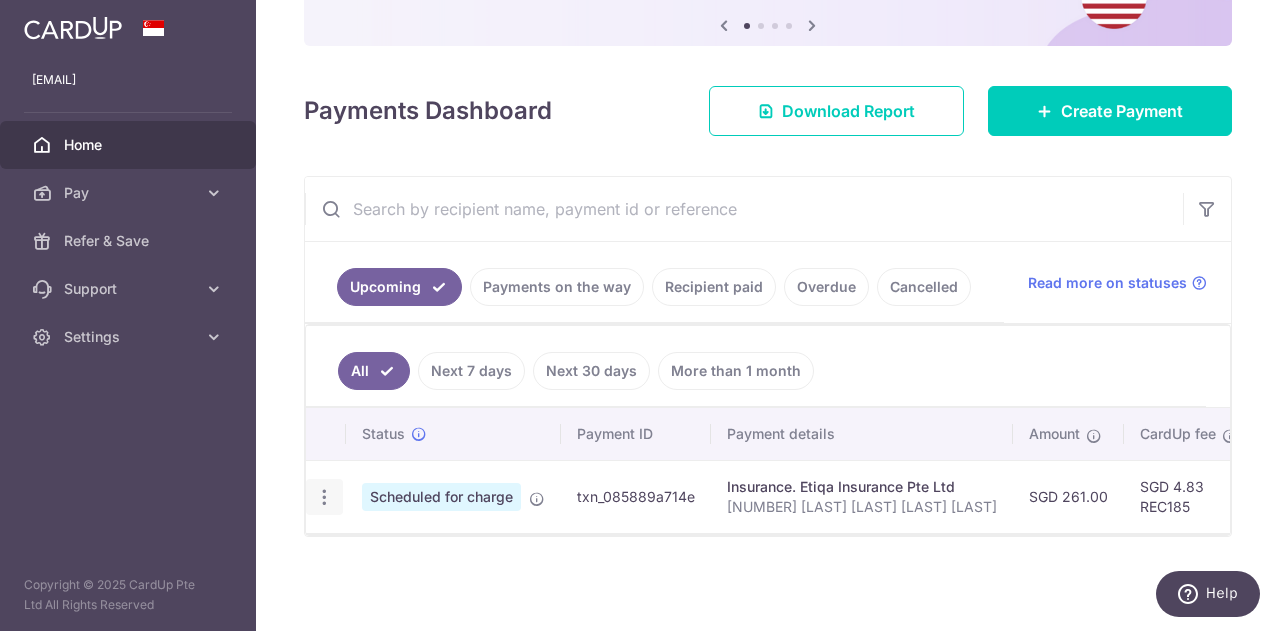 click at bounding box center (324, 497) 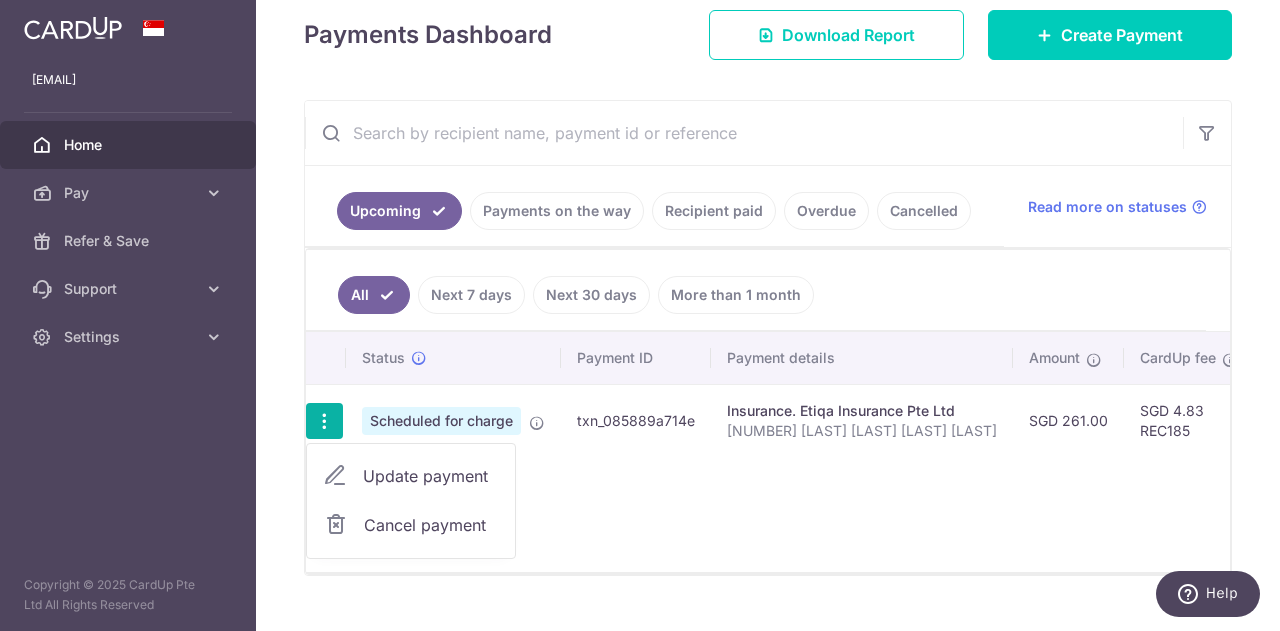scroll, scrollTop: 313, scrollLeft: 0, axis: vertical 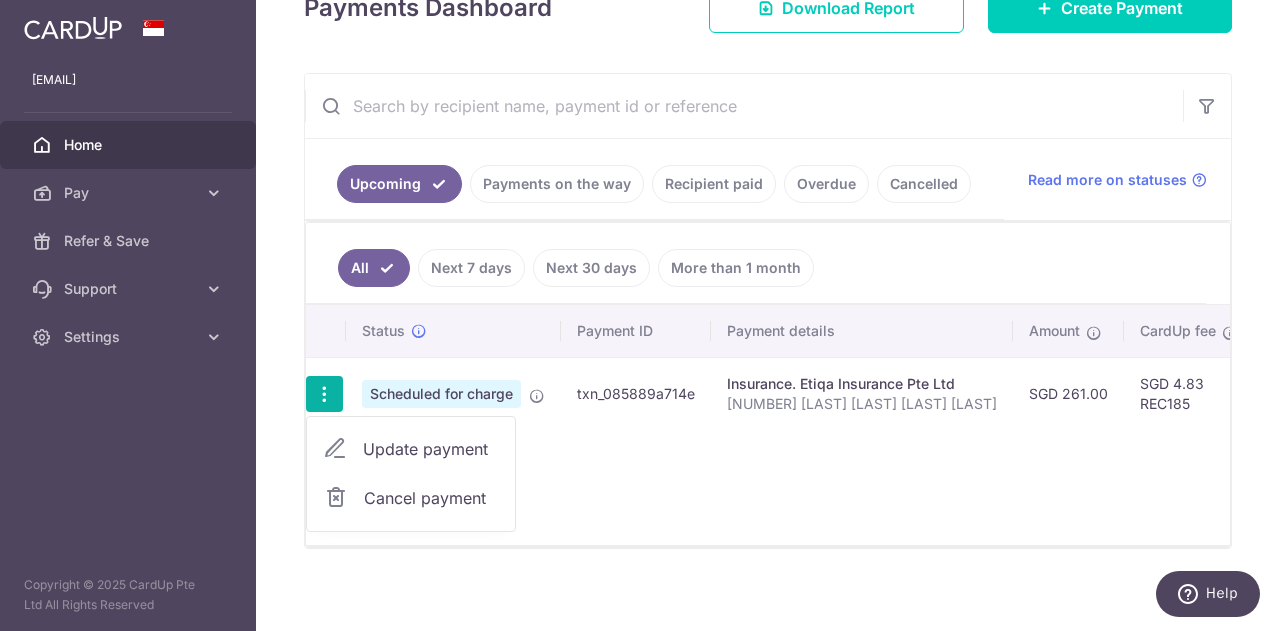 click on "Cancel payment" at bounding box center (431, 498) 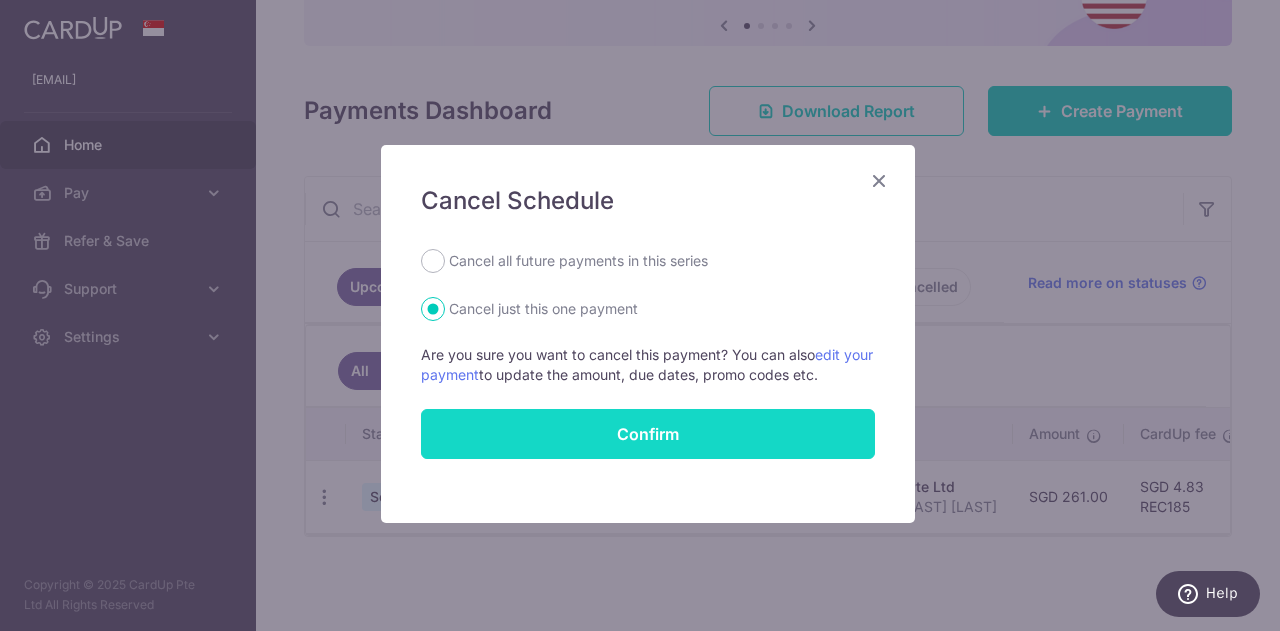 click on "Confirm" at bounding box center (648, 434) 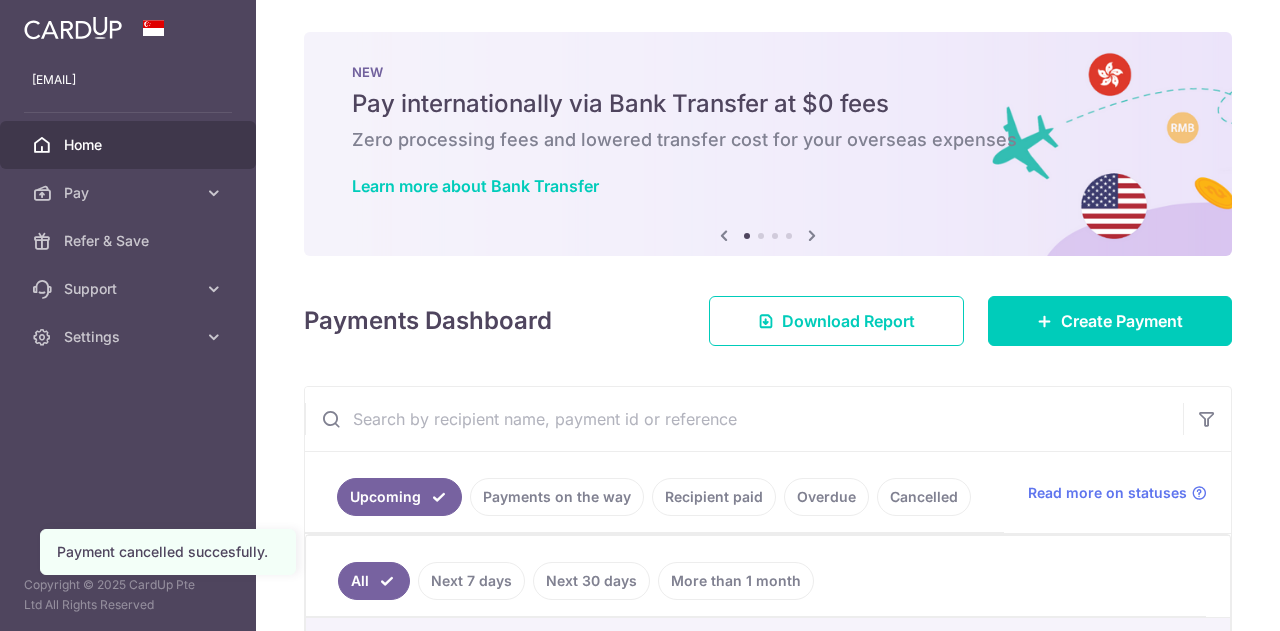 scroll, scrollTop: 0, scrollLeft: 0, axis: both 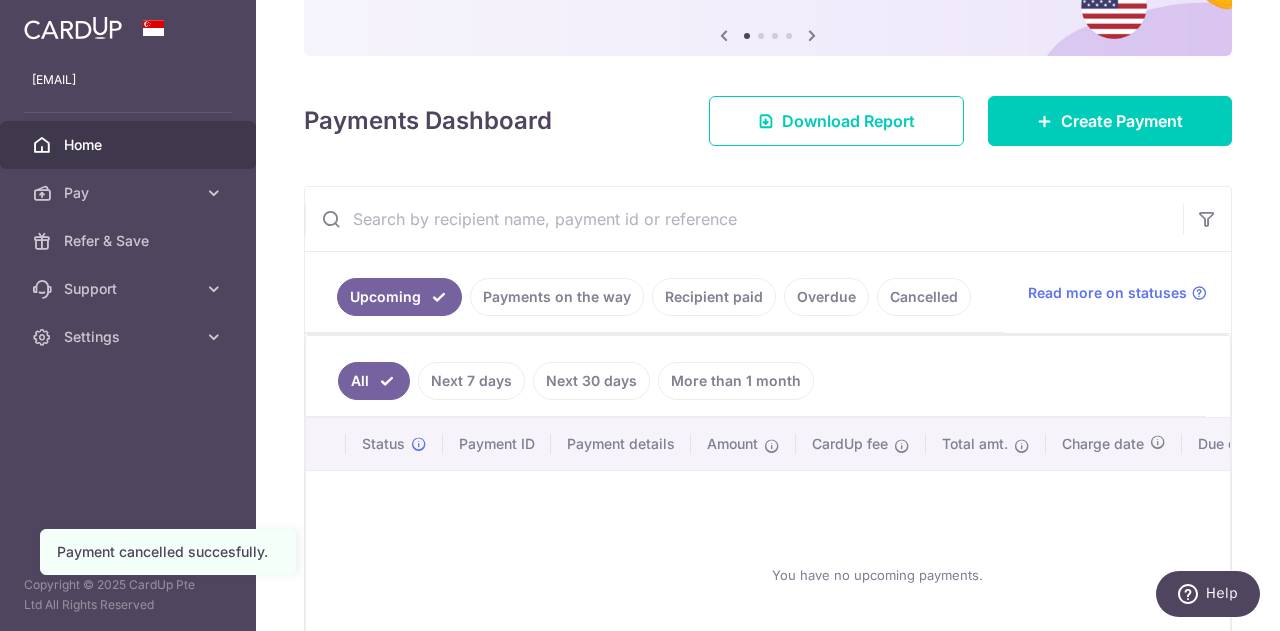 click on "Payments on the way" at bounding box center [557, 297] 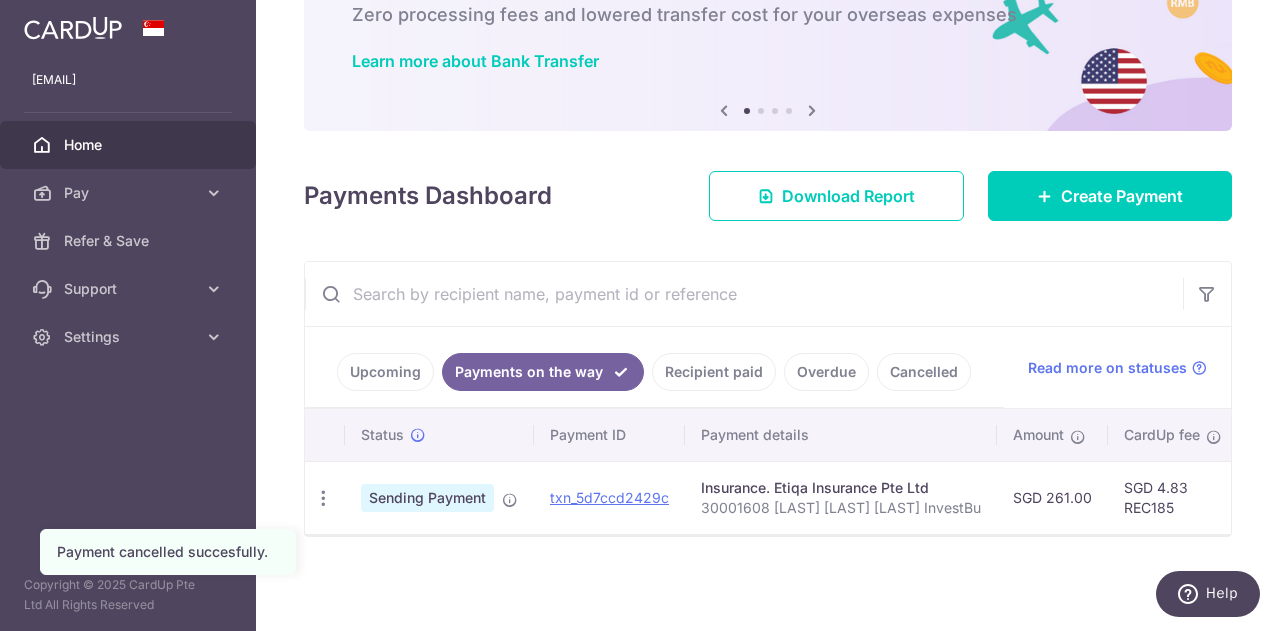 scroll, scrollTop: 130, scrollLeft: 0, axis: vertical 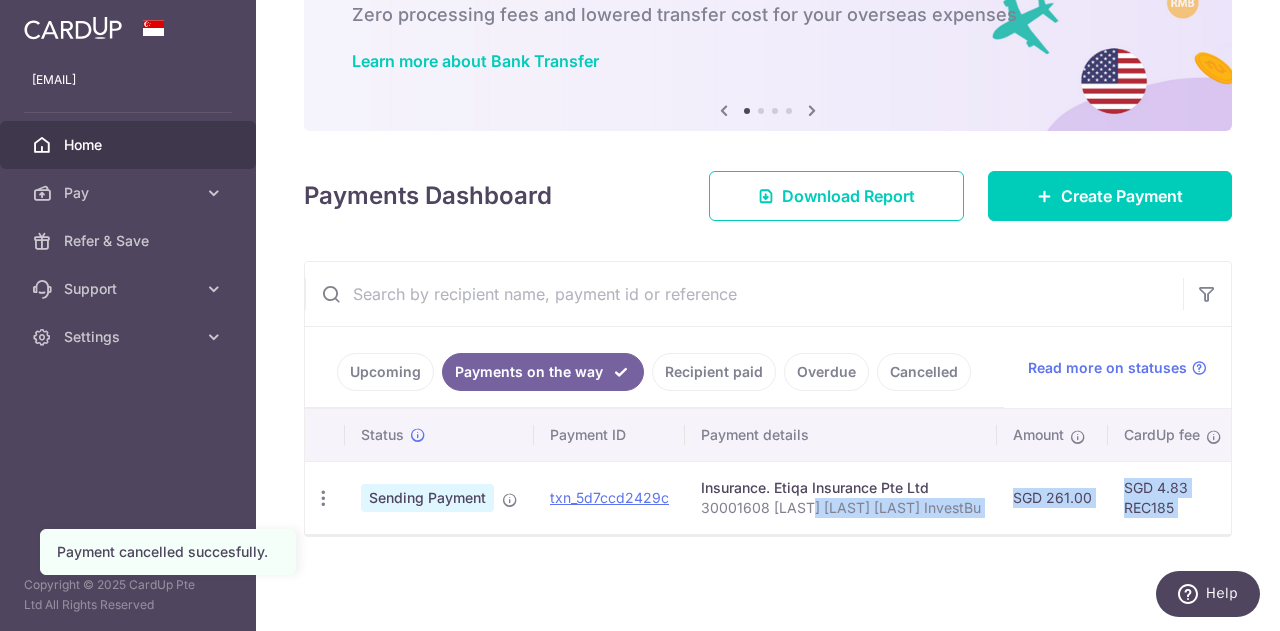 drag, startPoint x: 806, startPoint y: 524, endPoint x: 987, endPoint y: 545, distance: 182.21416 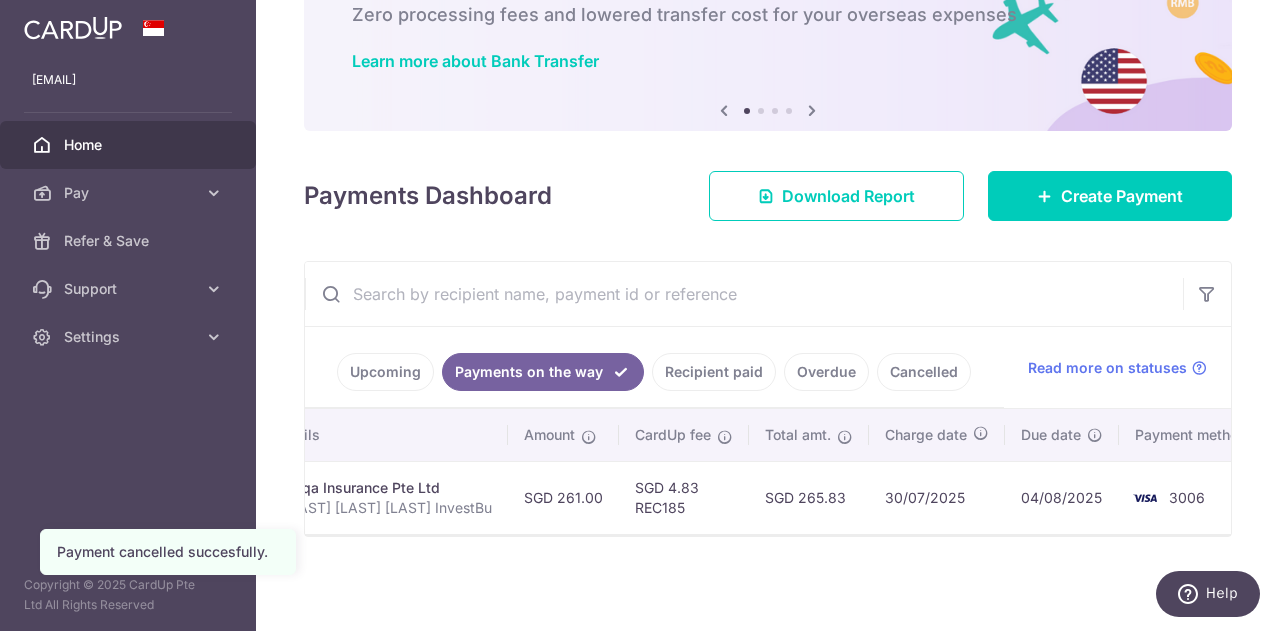scroll, scrollTop: 0, scrollLeft: 500, axis: horizontal 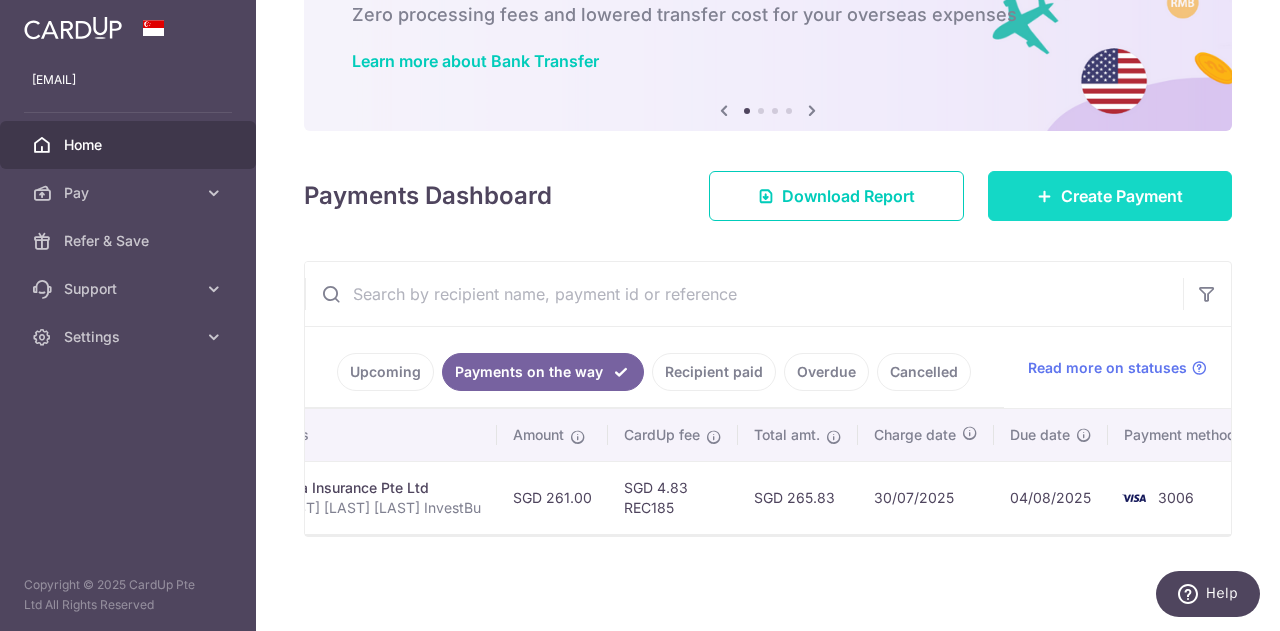 click on "Create Payment" at bounding box center [1122, 196] 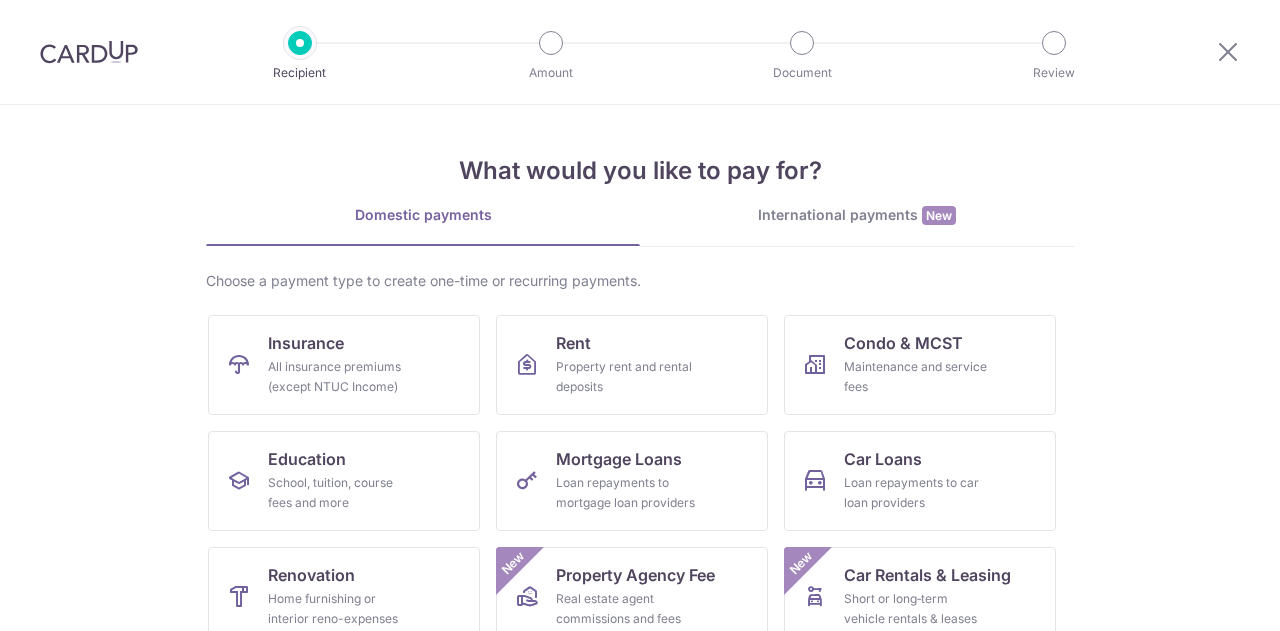 scroll, scrollTop: 0, scrollLeft: 0, axis: both 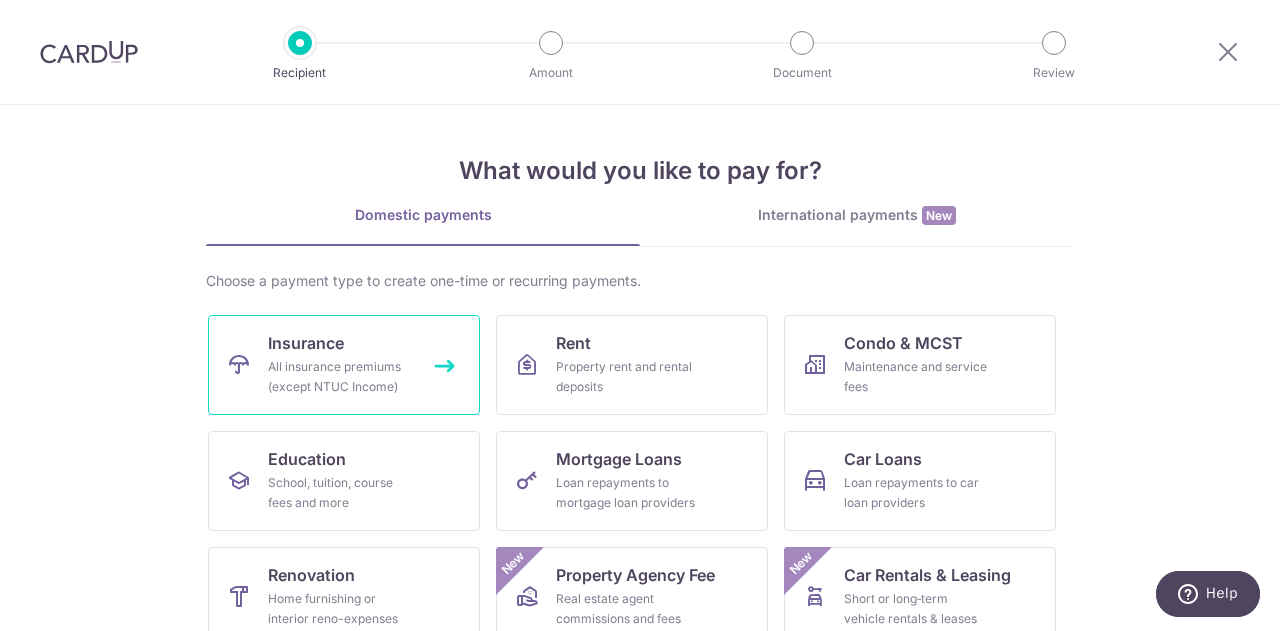 click on "Insurance All insurance premiums (except NTUC Income)" at bounding box center [344, 365] 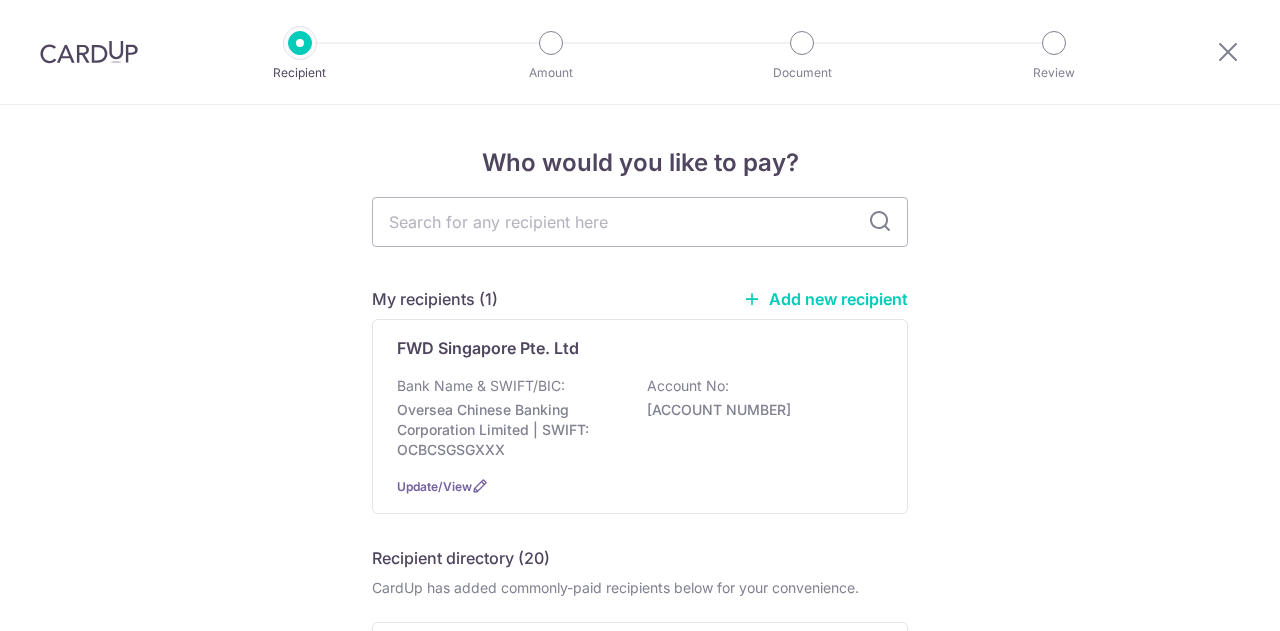 scroll, scrollTop: 0, scrollLeft: 0, axis: both 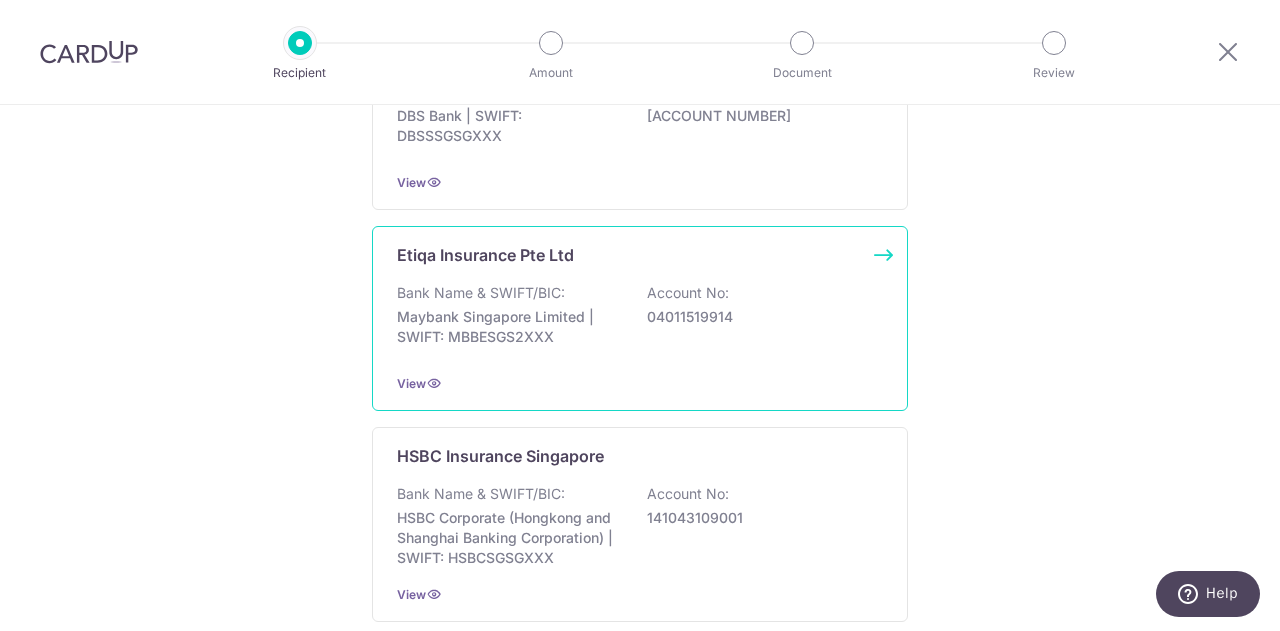 click on "Bank Name & SWIFT/BIC:
Maybank Singapore Limited | SWIFT: MBBESGS2XXX
Account No:
04011519914" at bounding box center [640, 320] 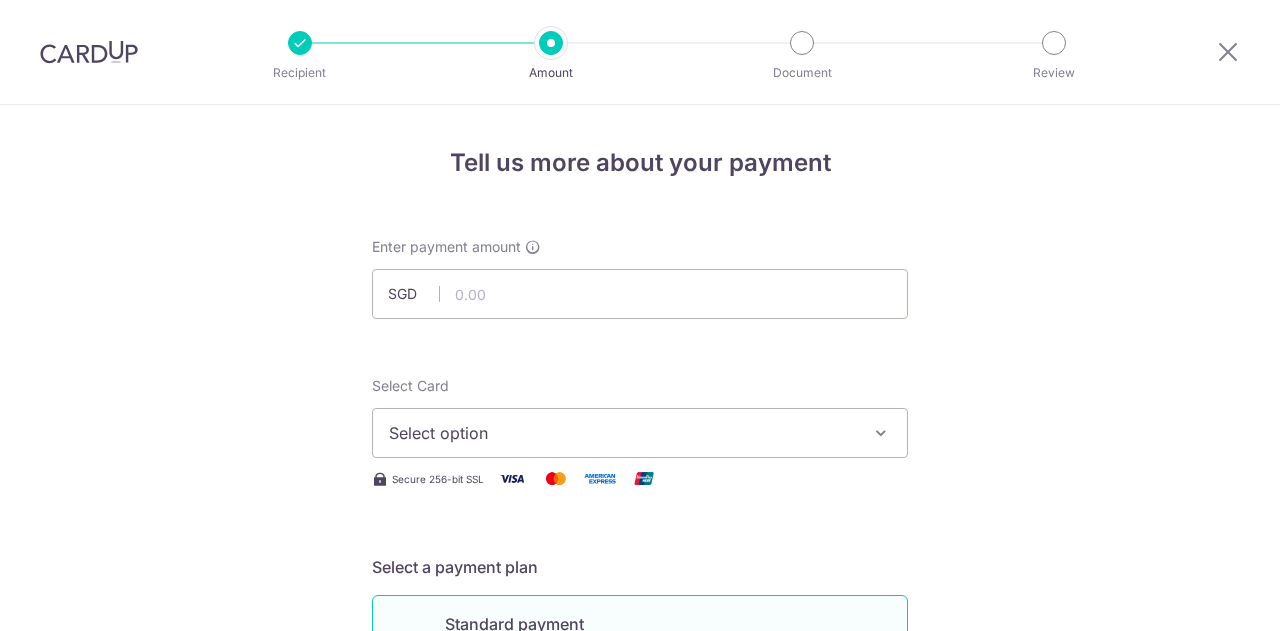 scroll, scrollTop: 0, scrollLeft: 0, axis: both 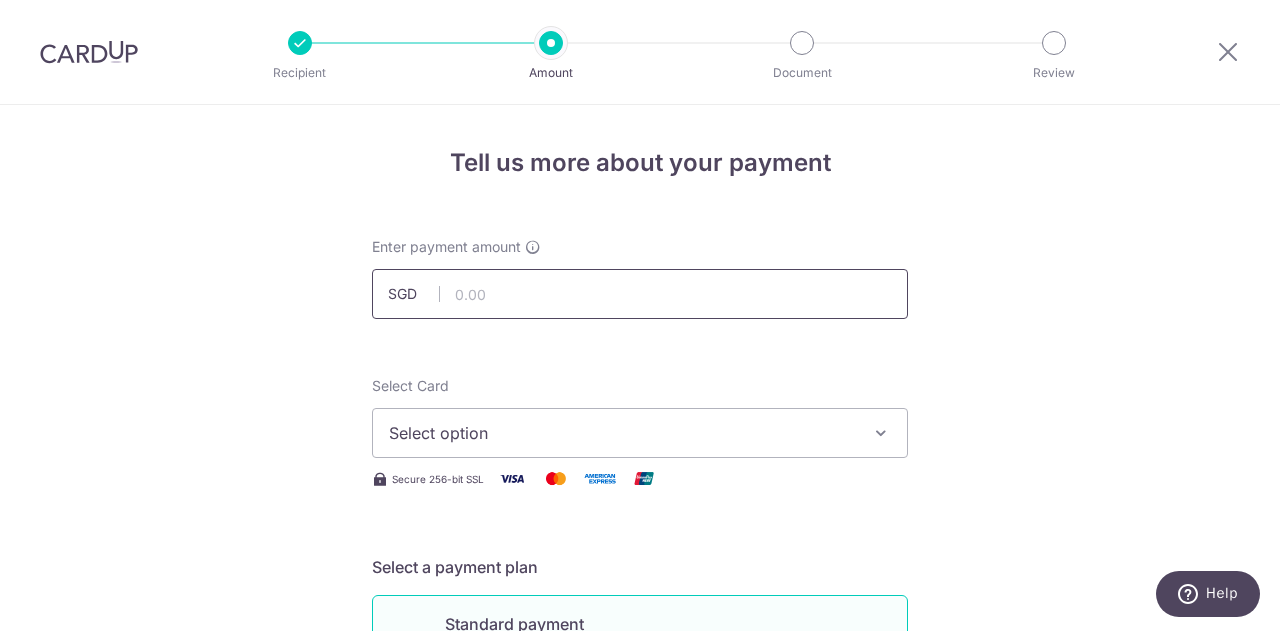 click at bounding box center (640, 294) 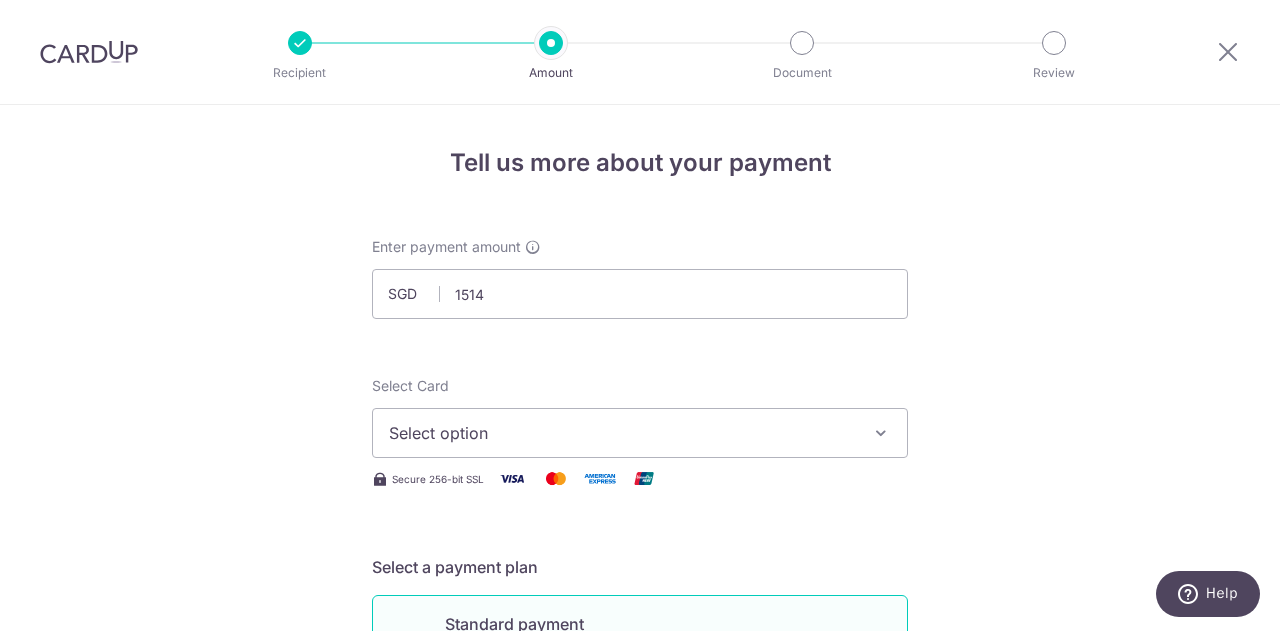 type on "1,514.00" 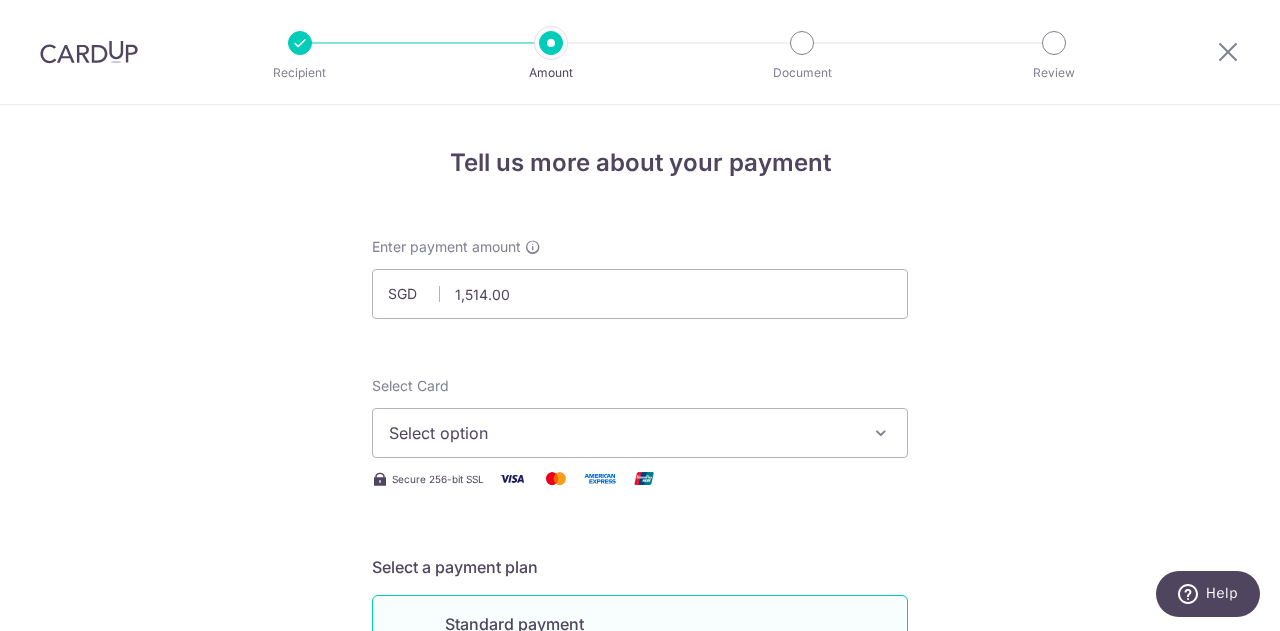 click on "Enter payment amount
SGD
1,514.00
1514.00
Select Card
Select option
Add credit card
Your Cards
**** 0303
**** 3006
**** 7427
**** 6123
**** 2253
**** 7724
Secure 256-bit SSL
Text
New card details" at bounding box center (640, 1028) 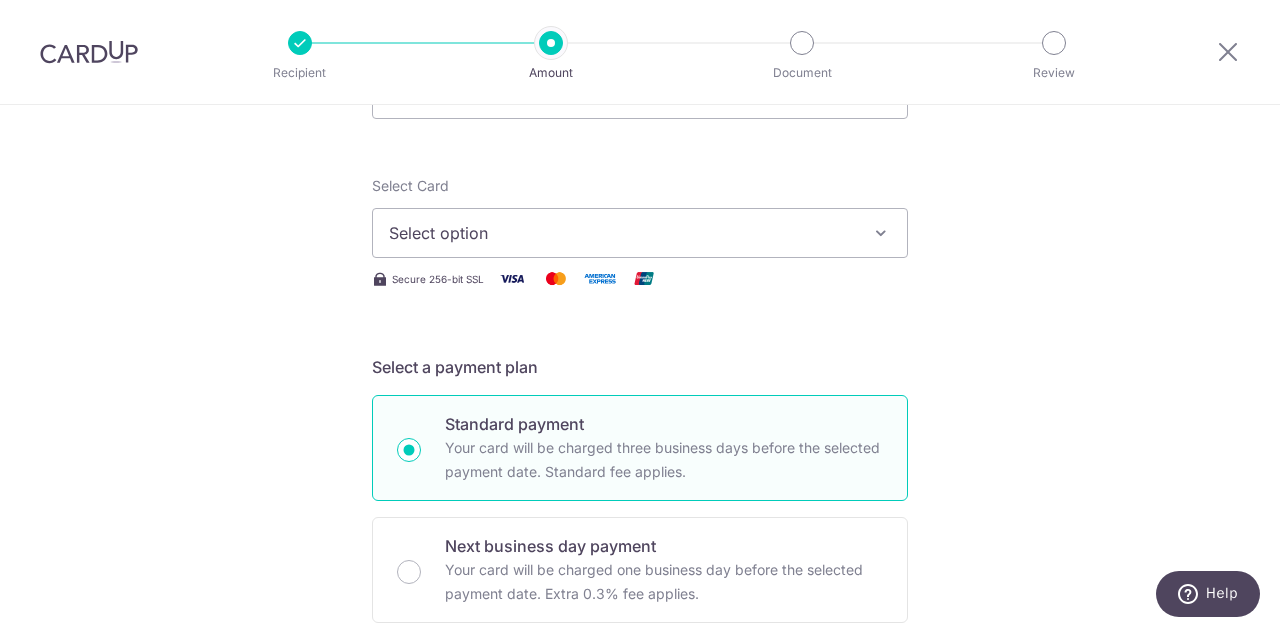 click on "Select option" at bounding box center [622, 233] 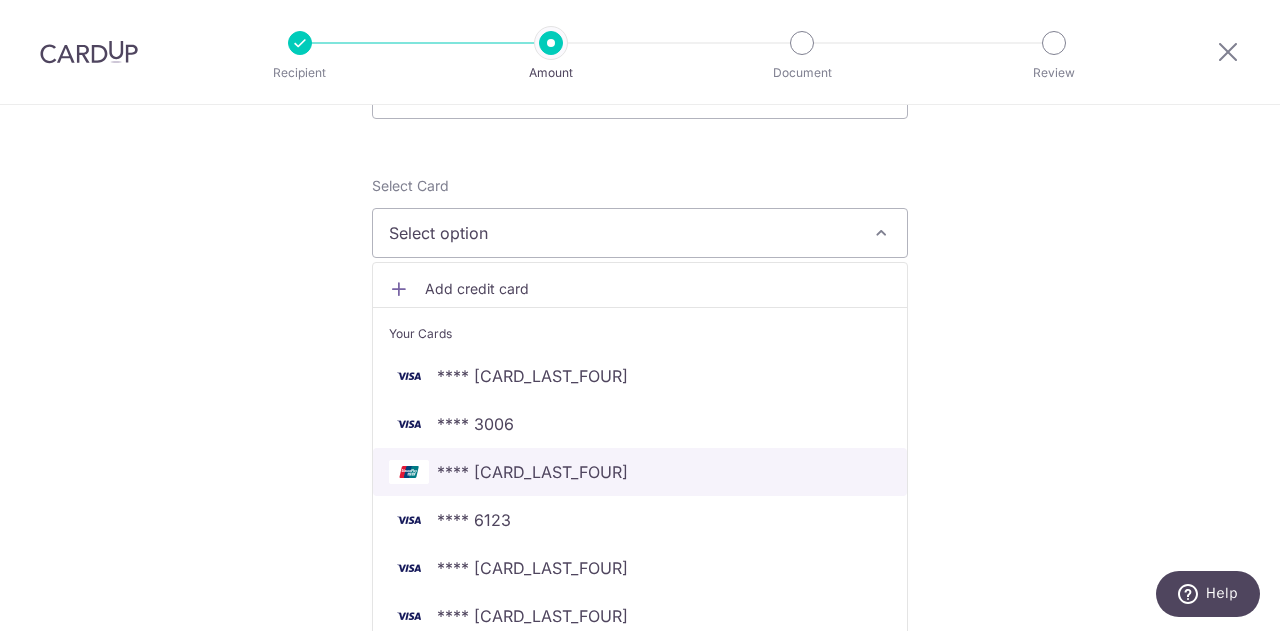 click on "**** 7427" at bounding box center (532, 472) 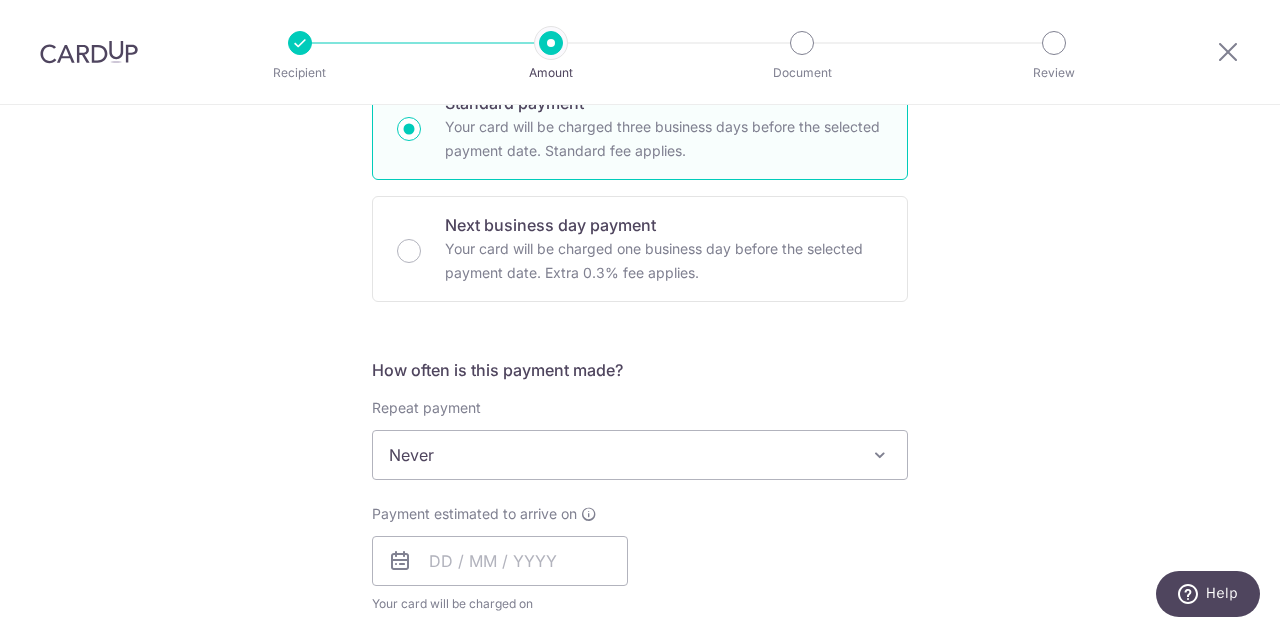 scroll, scrollTop: 600, scrollLeft: 0, axis: vertical 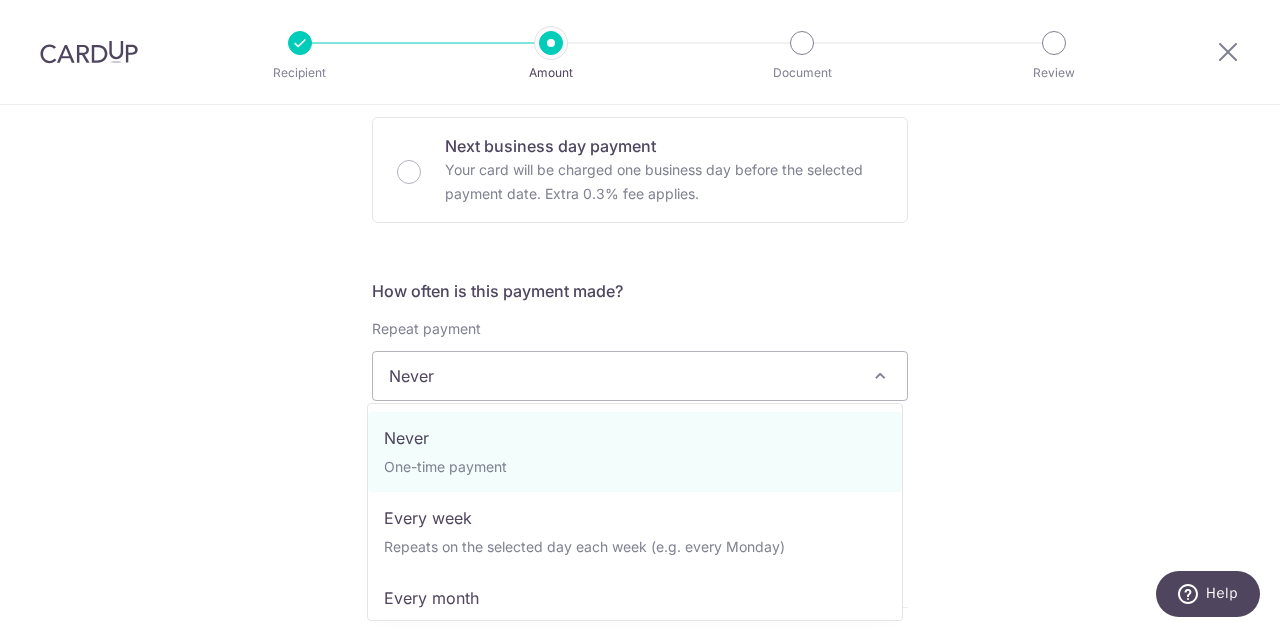 click on "Never" at bounding box center (640, 376) 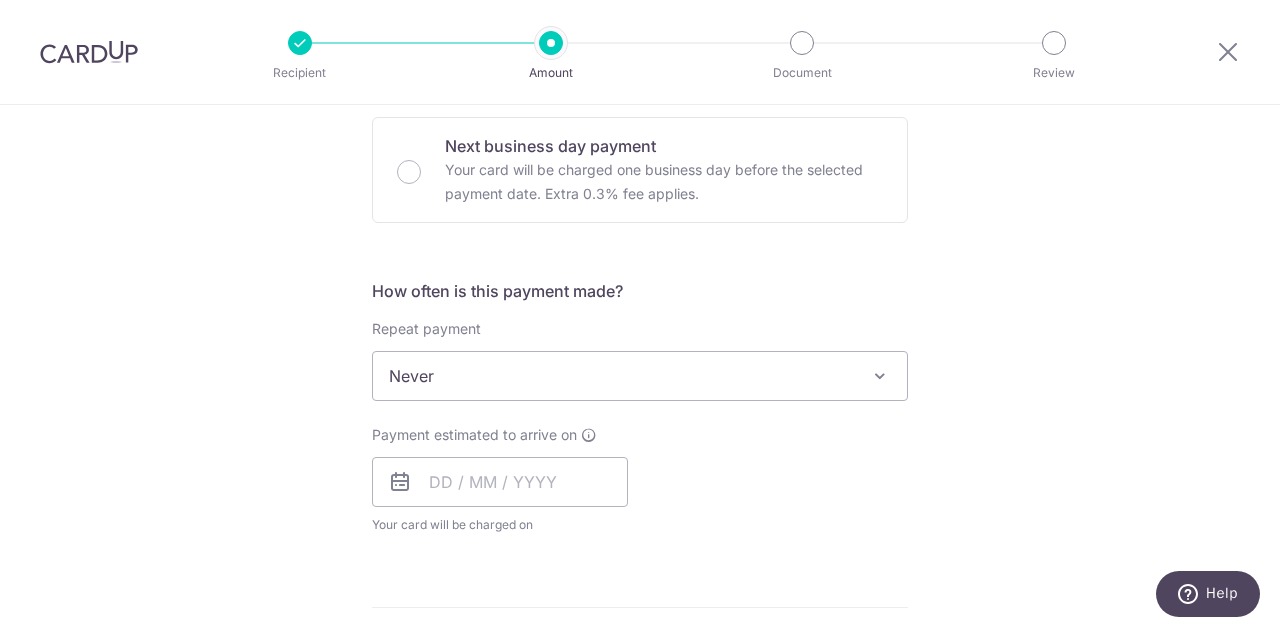 scroll, scrollTop: 800, scrollLeft: 0, axis: vertical 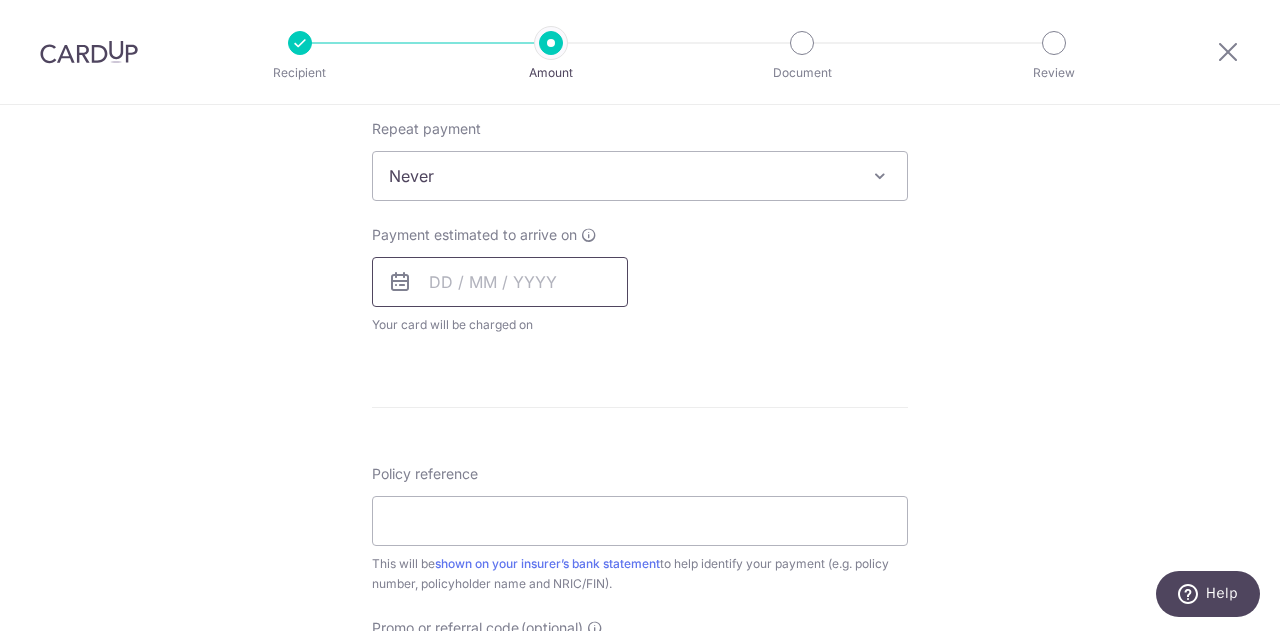 click at bounding box center [500, 282] 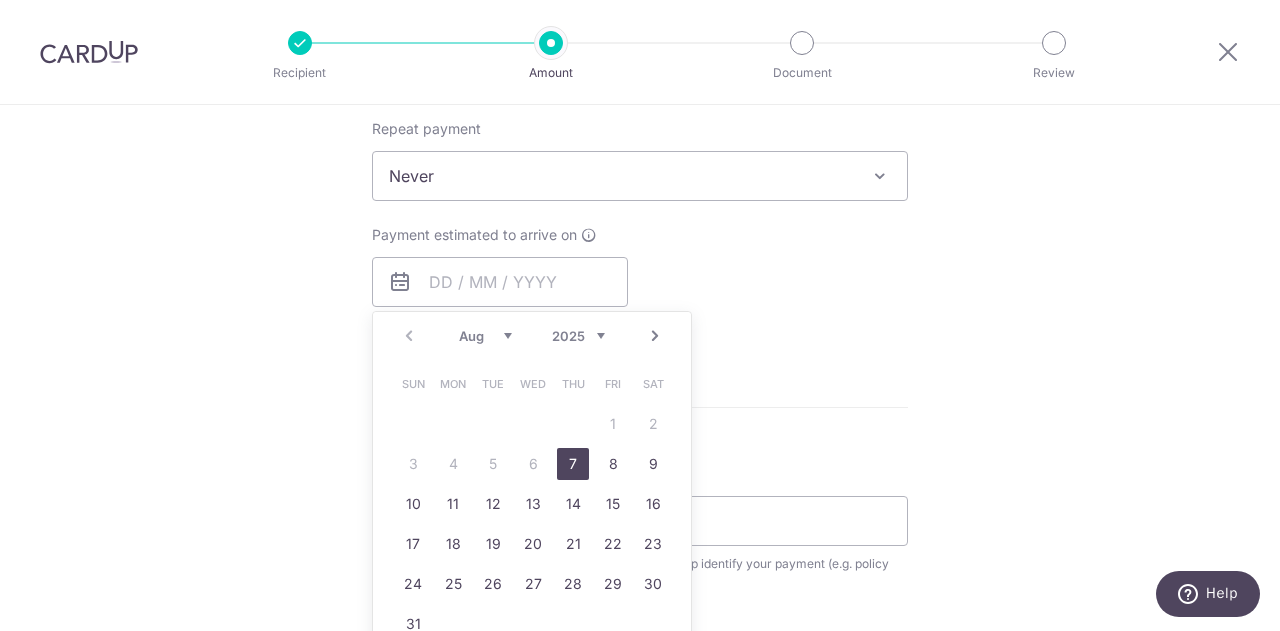 click on "7" at bounding box center (573, 464) 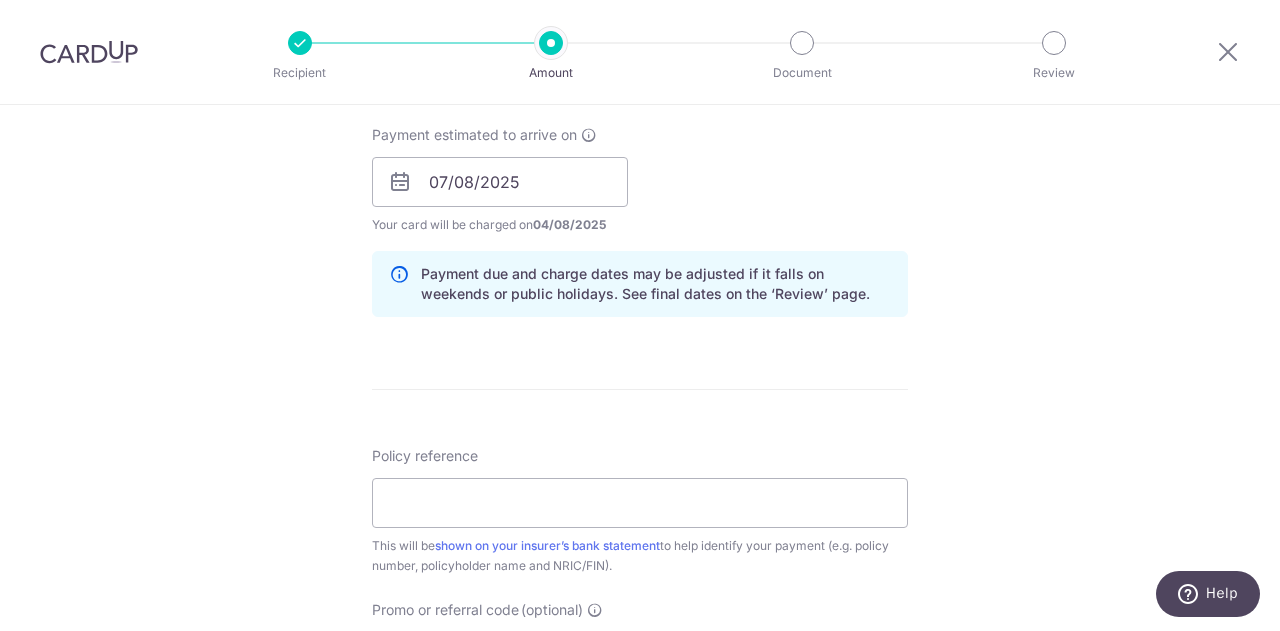 scroll, scrollTop: 1000, scrollLeft: 0, axis: vertical 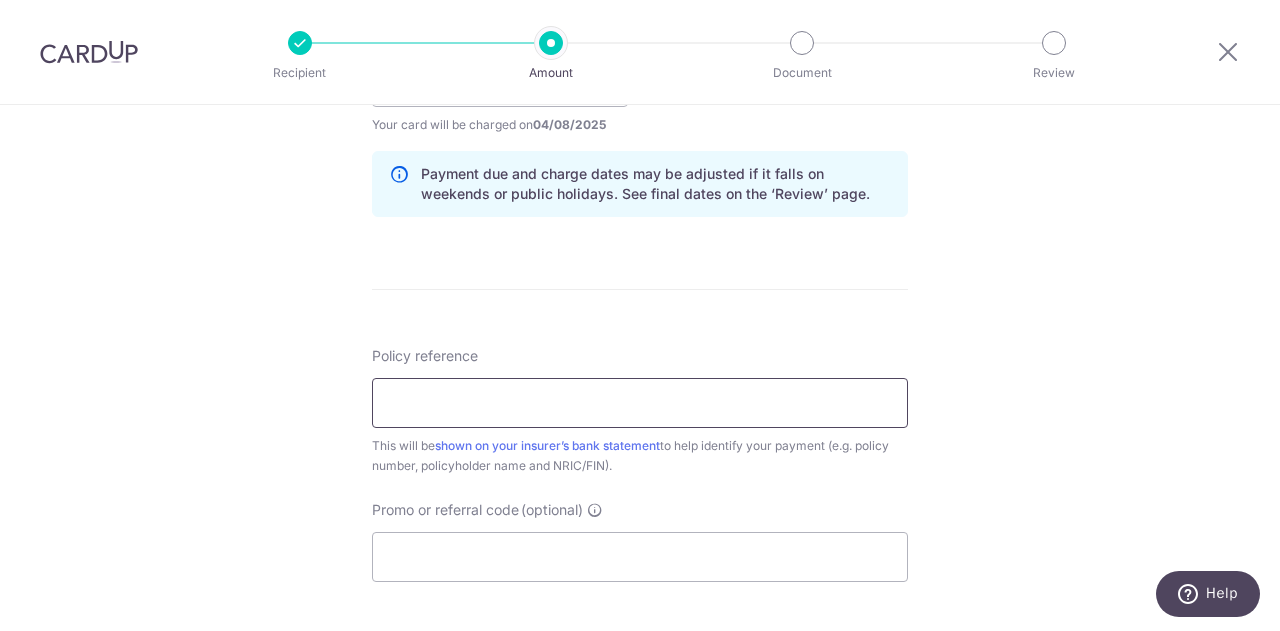 click on "Policy reference" at bounding box center (640, 403) 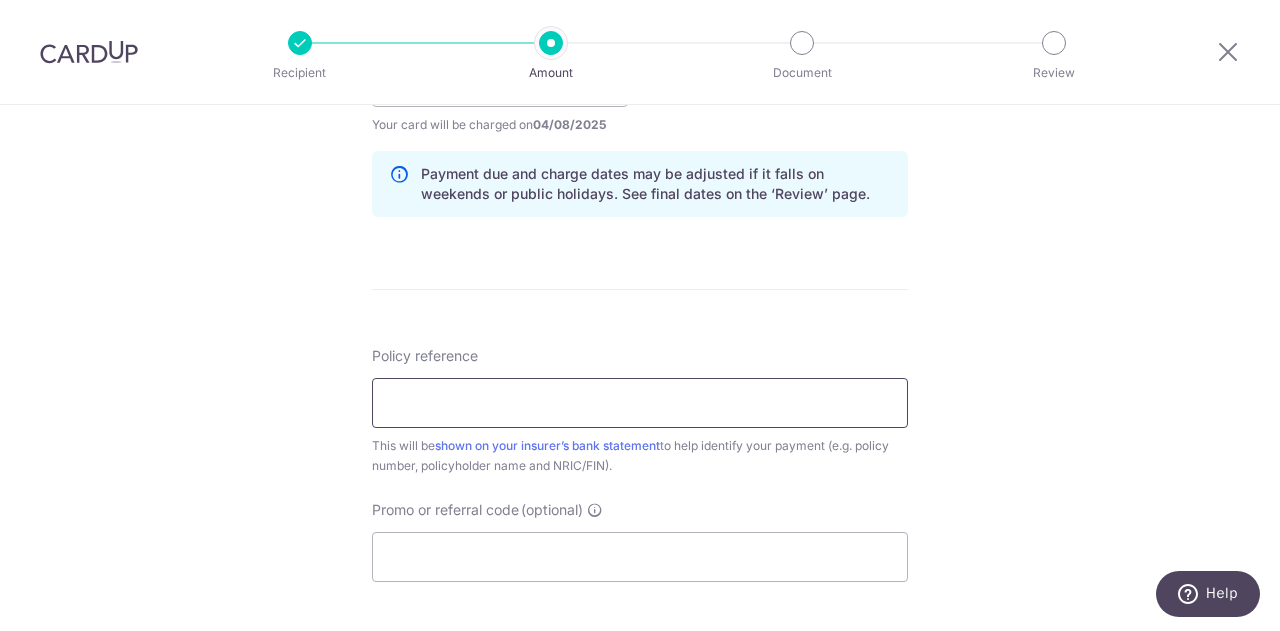 type on "30001608 Lim Yen Yen Agnes InvestBu" 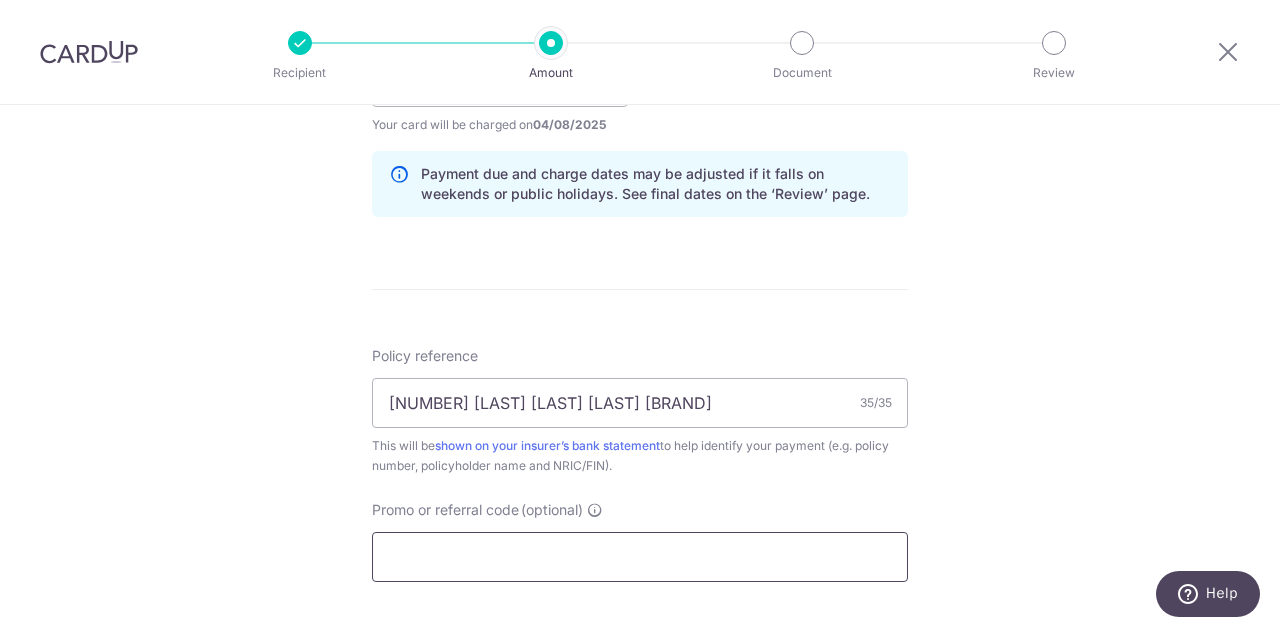 click on "Promo or referral code
(optional)" at bounding box center [640, 557] 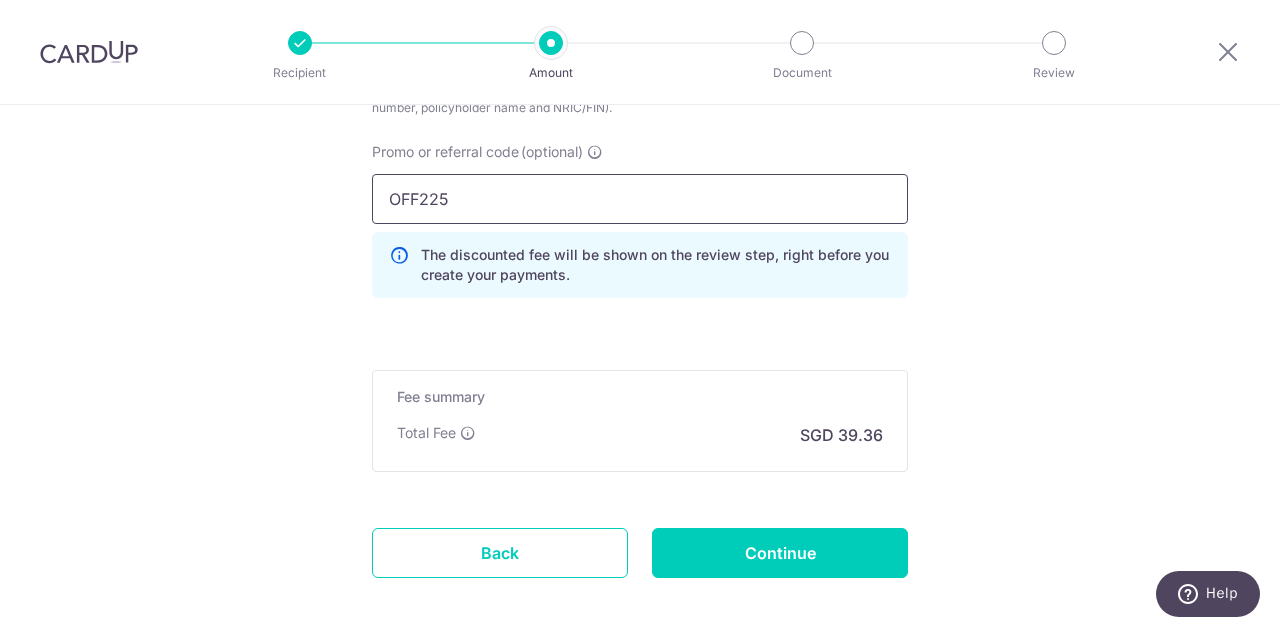 scroll, scrollTop: 1400, scrollLeft: 0, axis: vertical 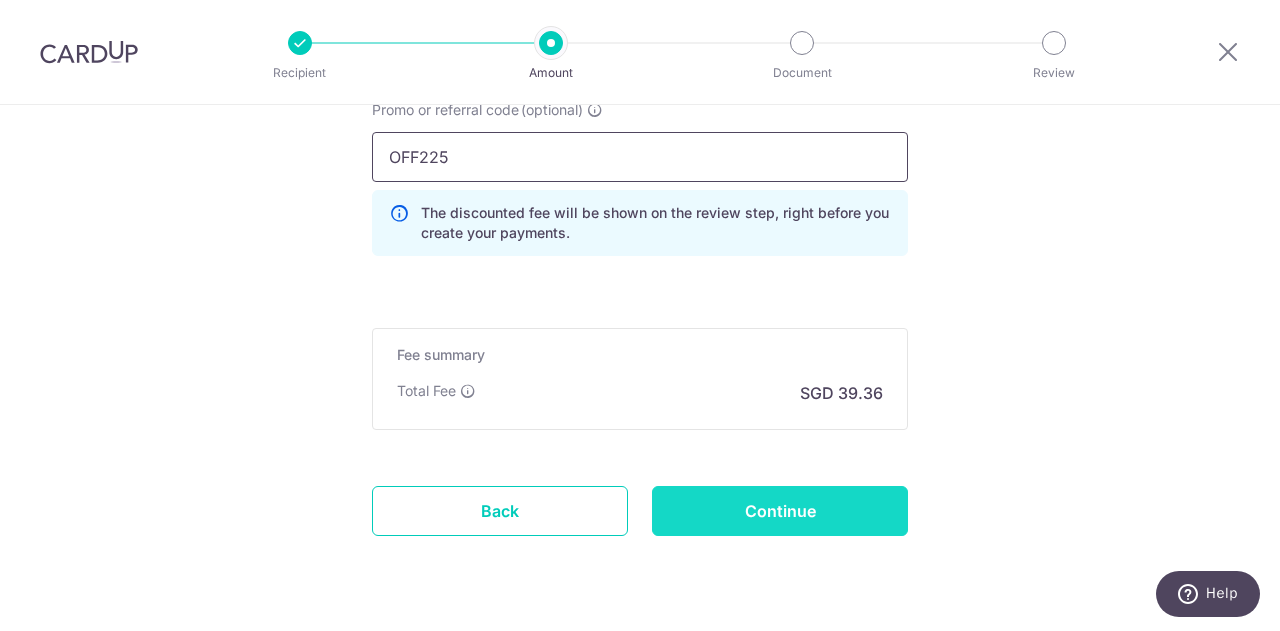 type on "OFF225" 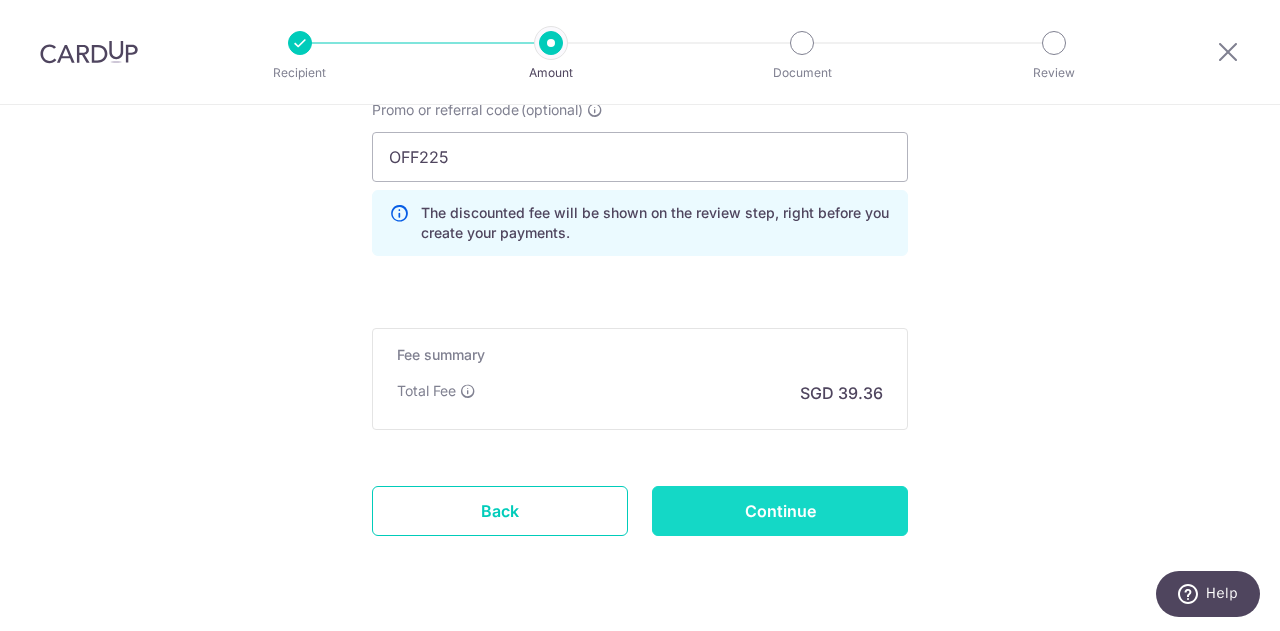 click on "Continue" at bounding box center [780, 511] 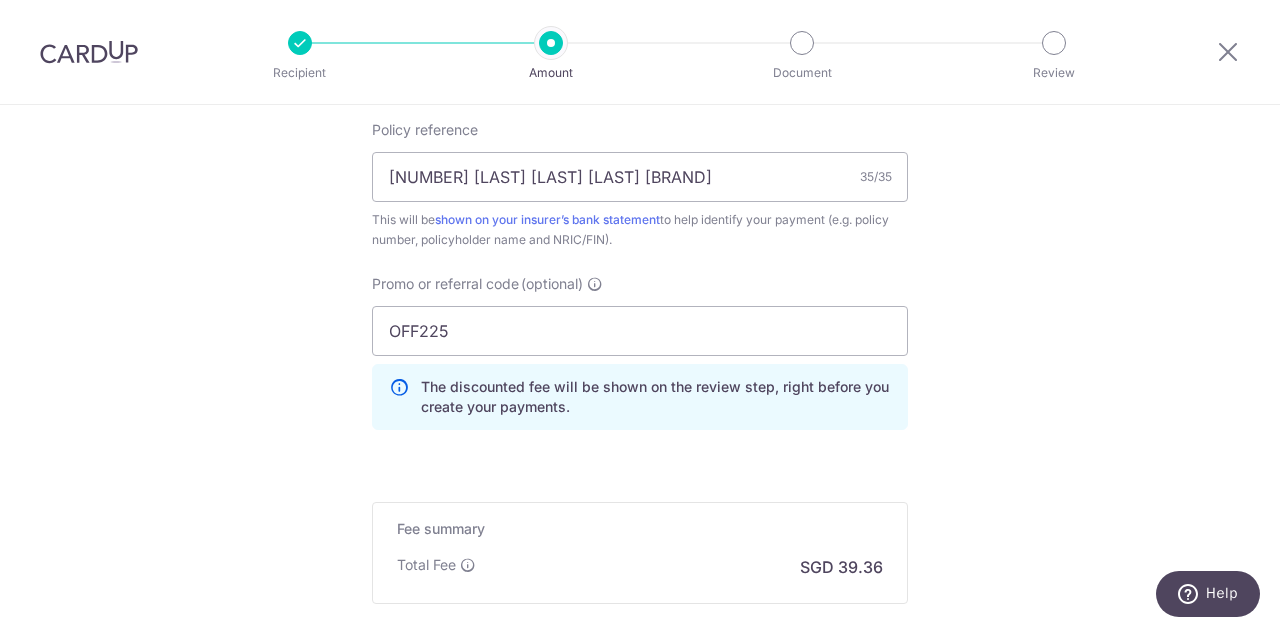 scroll, scrollTop: 1100, scrollLeft: 0, axis: vertical 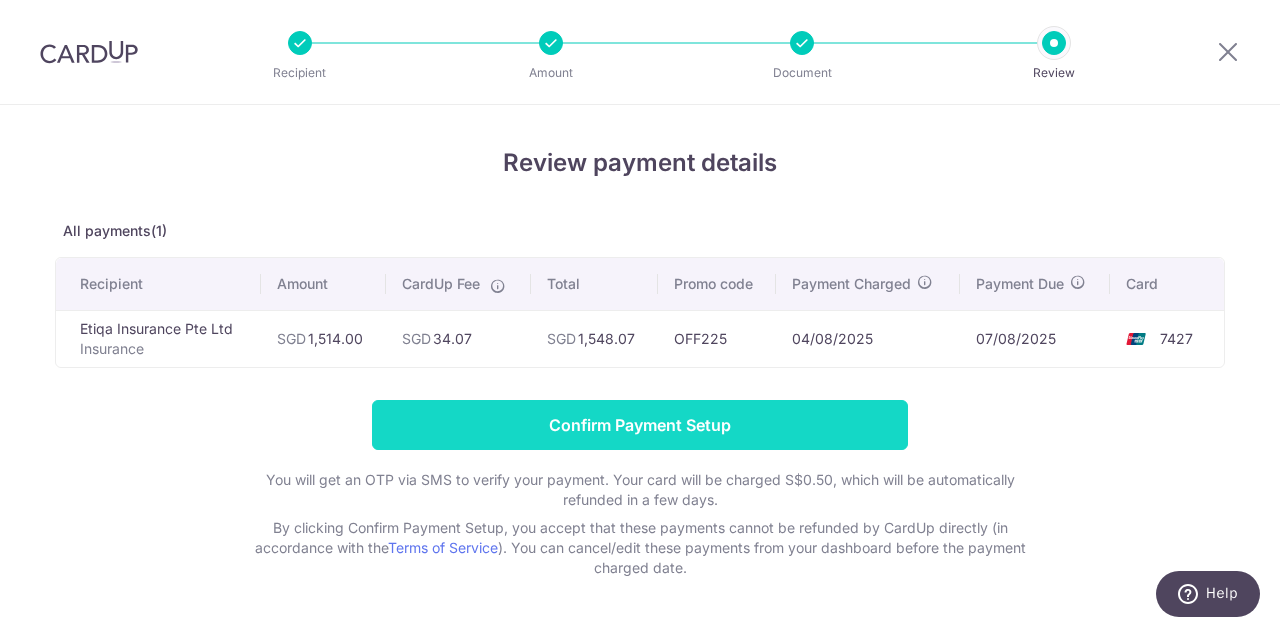 click on "Confirm Payment Setup" at bounding box center [640, 425] 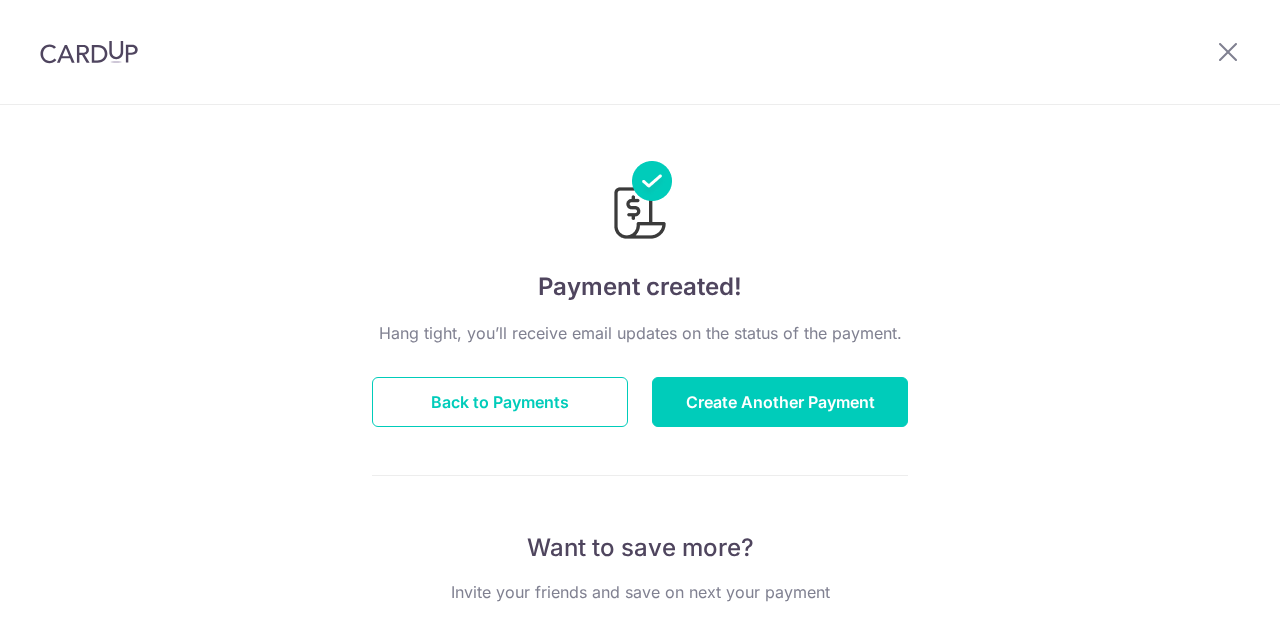 scroll, scrollTop: 0, scrollLeft: 0, axis: both 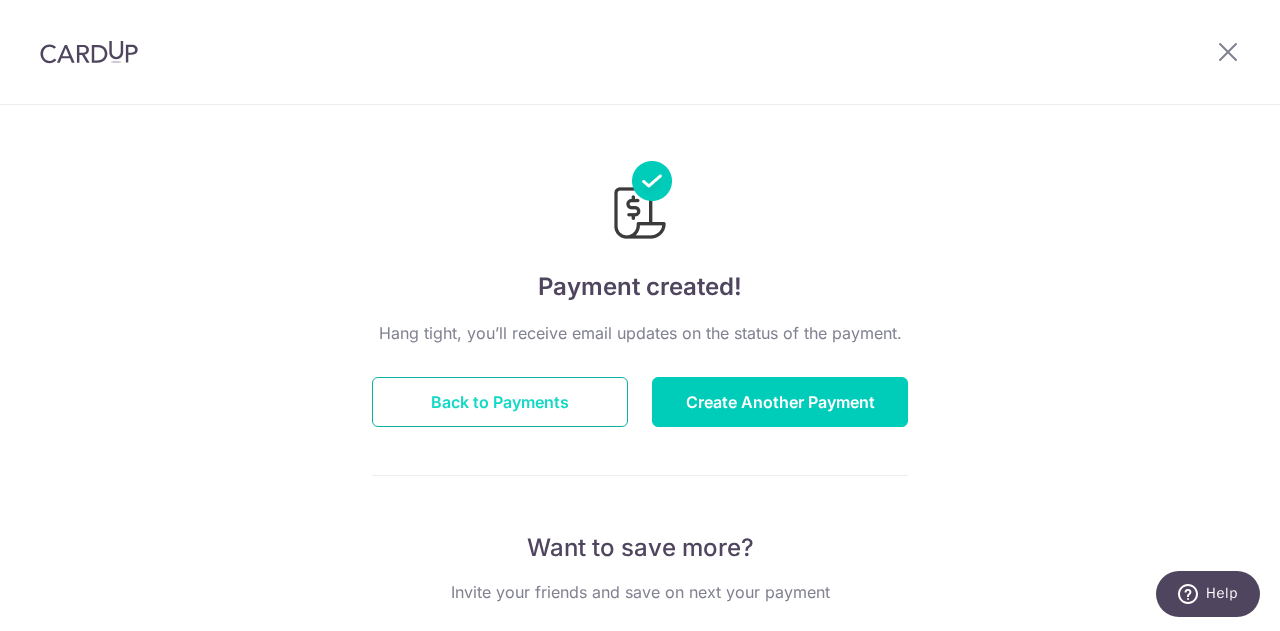 click on "Back to Payments" at bounding box center [500, 402] 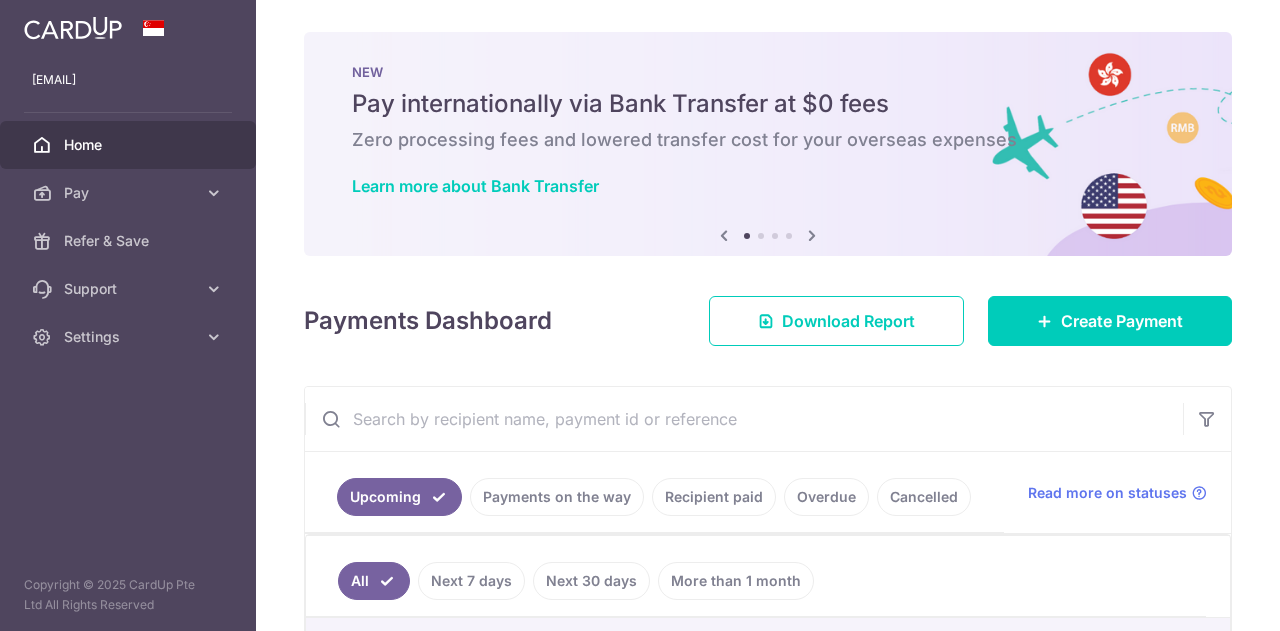 scroll, scrollTop: 0, scrollLeft: 0, axis: both 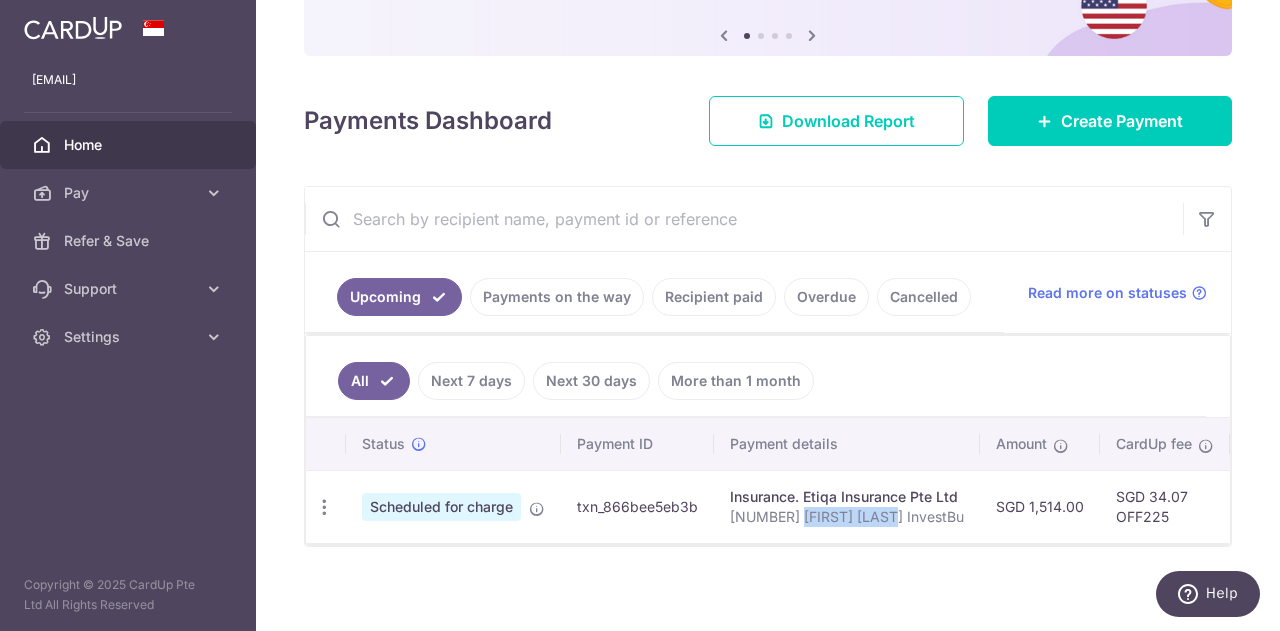 drag, startPoint x: 802, startPoint y: 537, endPoint x: 896, endPoint y: 531, distance: 94.19129 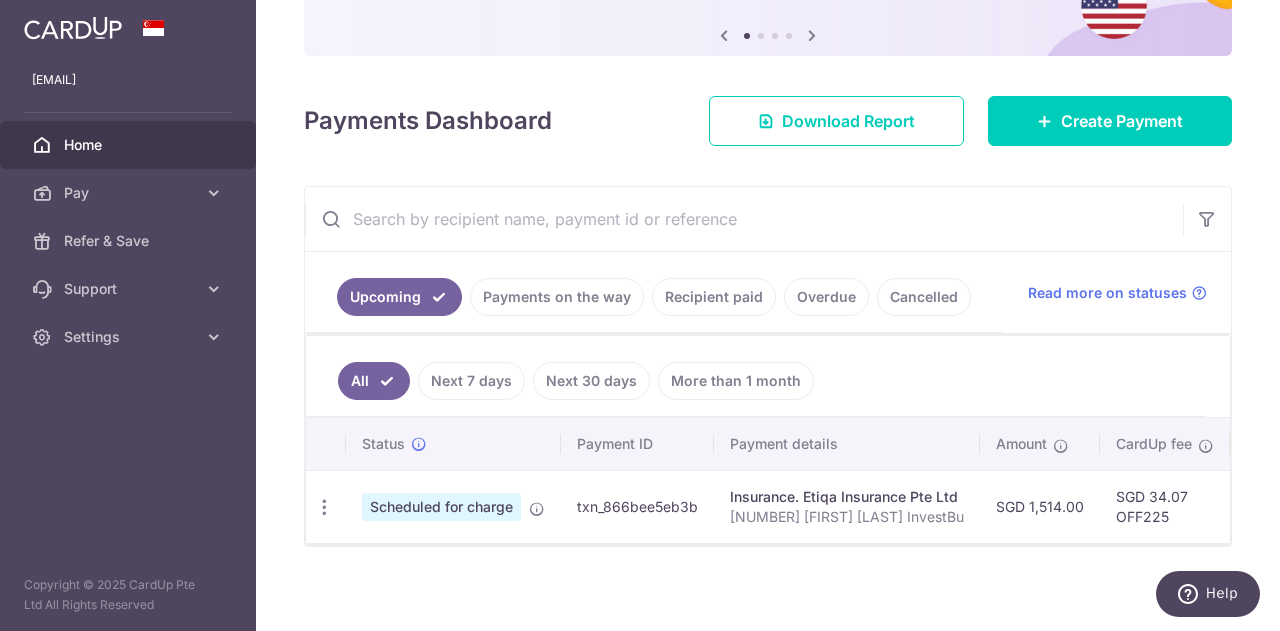click on "×
Pause Schedule
Pause all future payments in this series
Pause just this one payment
By clicking below, you confirm you are pausing this payment to   on  . Payments can be unpaused at anytime prior to payment taken date.
Confirm
Cancel Schedule
Cancel all future payments in this series
Cancel just this one payment
Confirm
Approve Payment
Recipient Bank Details" at bounding box center (768, 315) 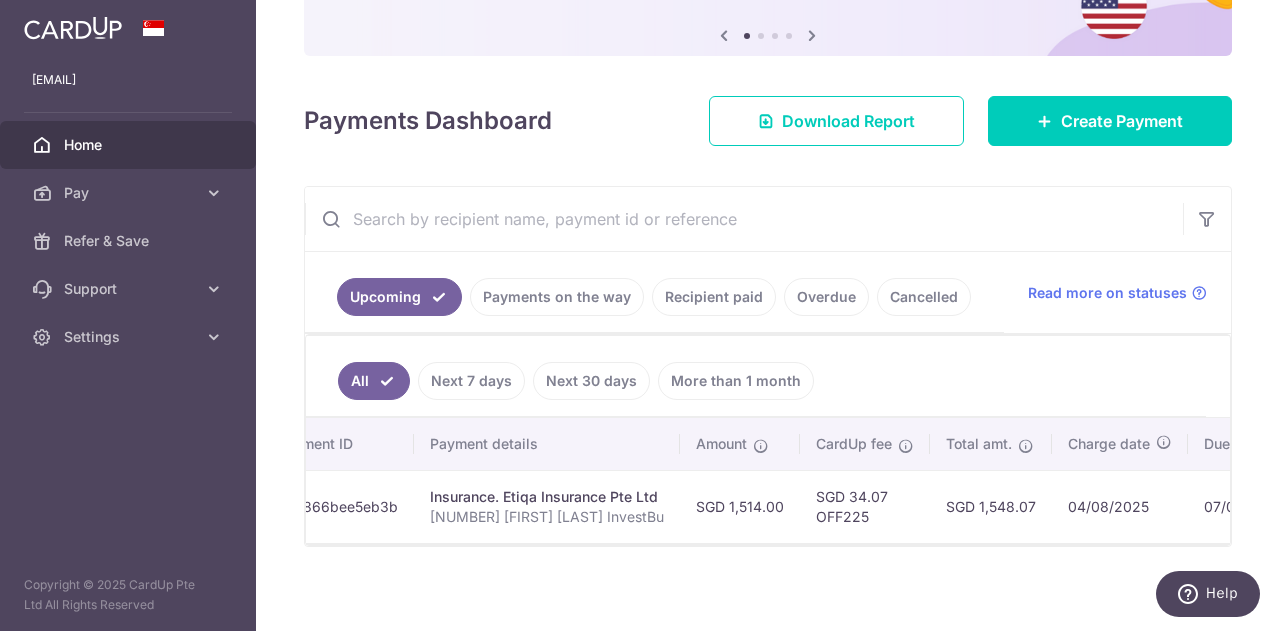 scroll, scrollTop: 0, scrollLeft: 554, axis: horizontal 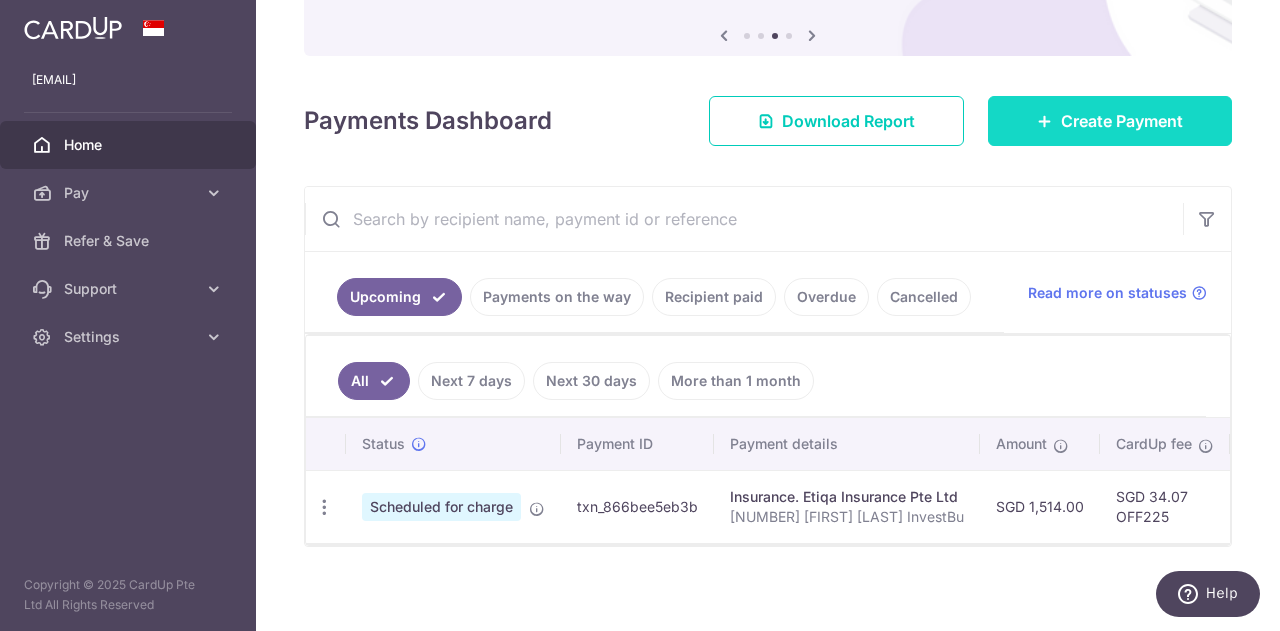 click on "Create Payment" at bounding box center (1122, 121) 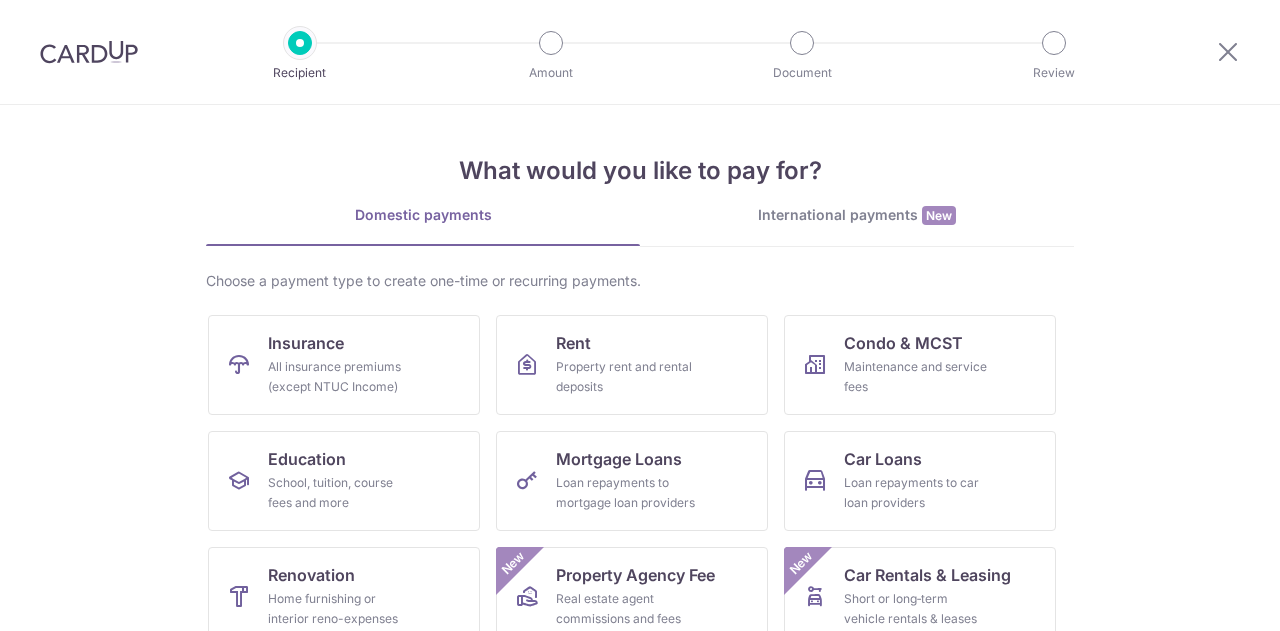 scroll, scrollTop: 0, scrollLeft: 0, axis: both 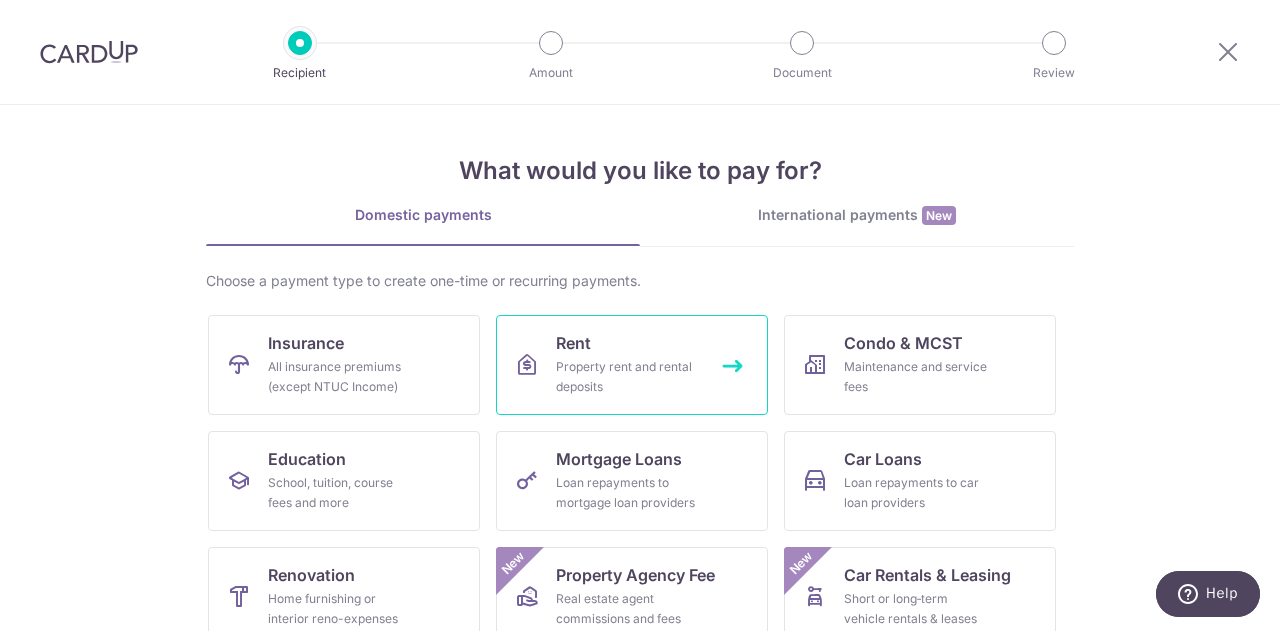 click on "Property rent and rental deposits" at bounding box center [628, 377] 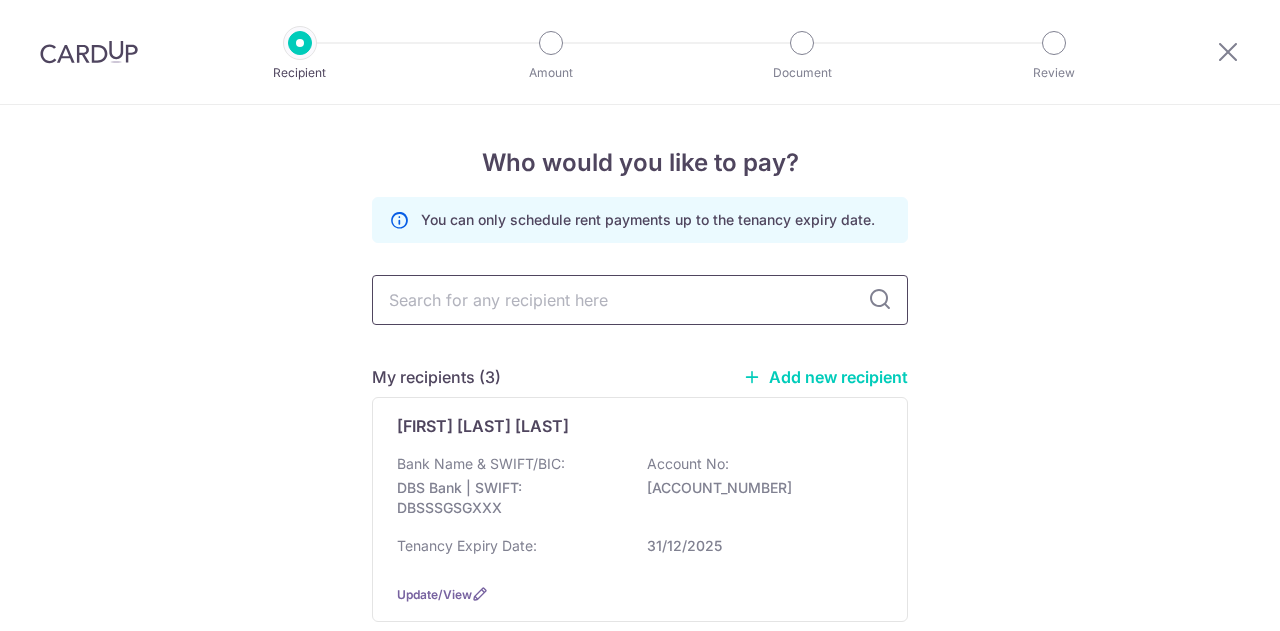scroll, scrollTop: 0, scrollLeft: 0, axis: both 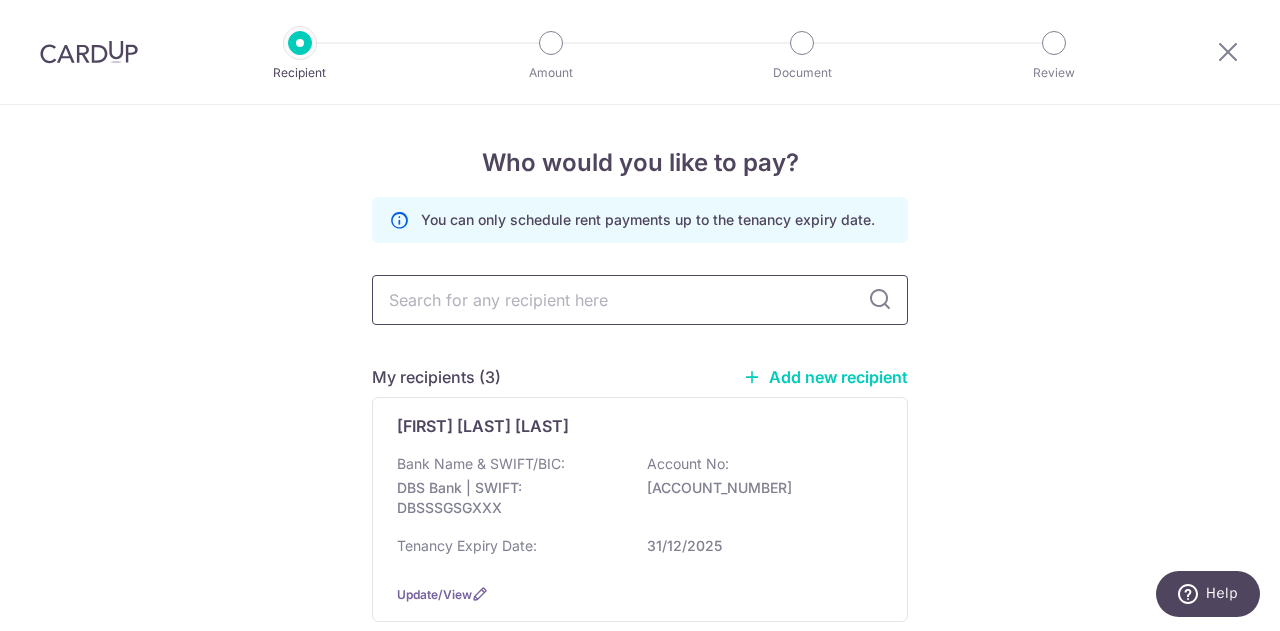 click at bounding box center (640, 300) 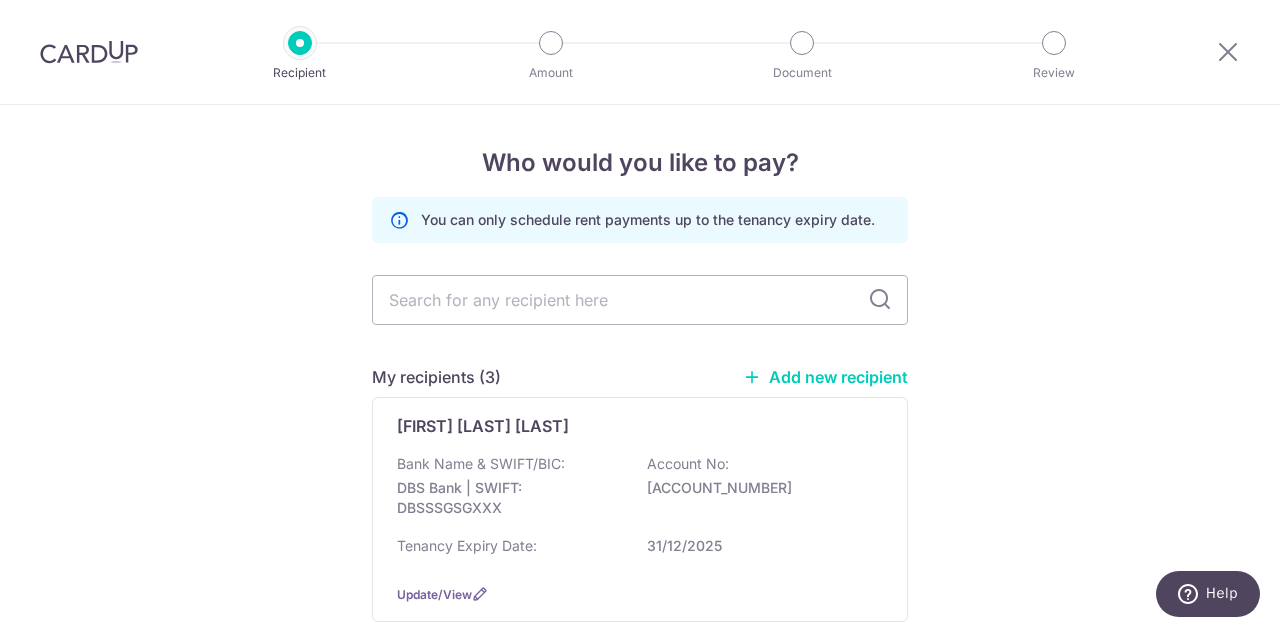 click on "Who would you like to pay?
You can only schedule rent payments up to the tenancy expiry date.
My recipients (3)
Add new recipient
[FIRST] [LAST] [LAST]
Bank Name & SWIFT/BIC:
DBS Bank | SWIFT: DBSSSGSGXXX
Account No:
[ACCOUNT_NUMBER]
Tenancy Expiry Date:
[DD]/[MM]/[YYYY]
Update/View
[FIRST] [LAST]
Bank Name & SWIFT/BIC:
DBS Bank | SWIFT: DBSSSGSGXXX
Account No:
[ACCOUNT_NUMBER]
Tenancy Expiry Date:" at bounding box center [640, 678] 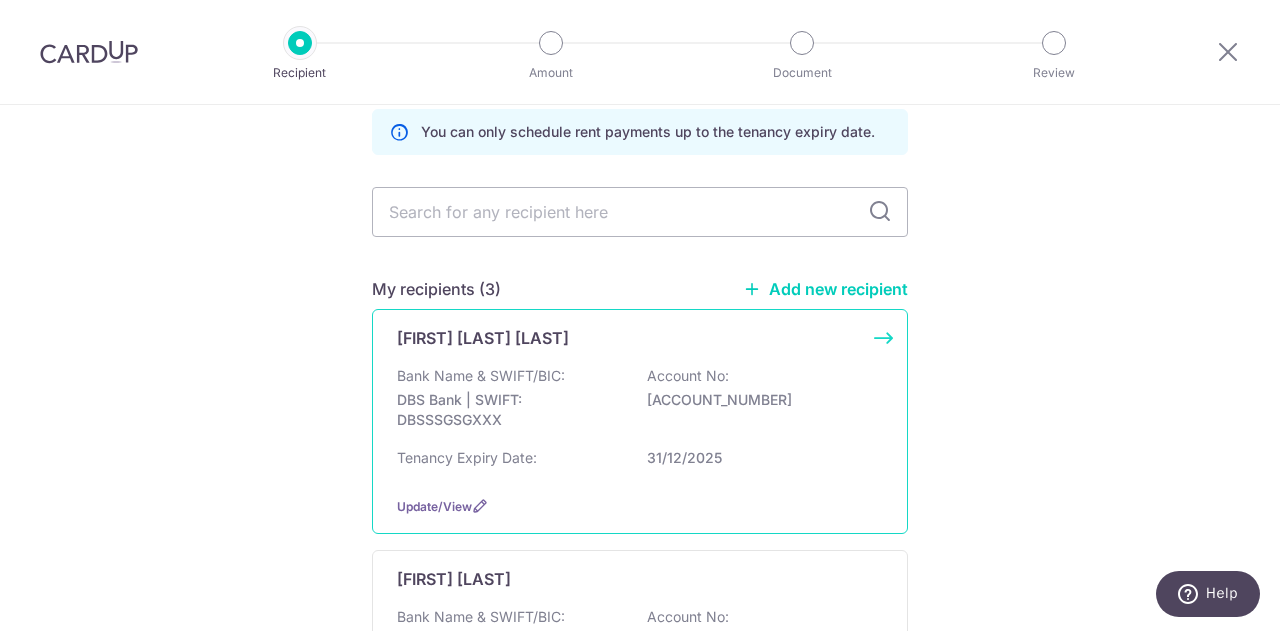 scroll, scrollTop: 200, scrollLeft: 0, axis: vertical 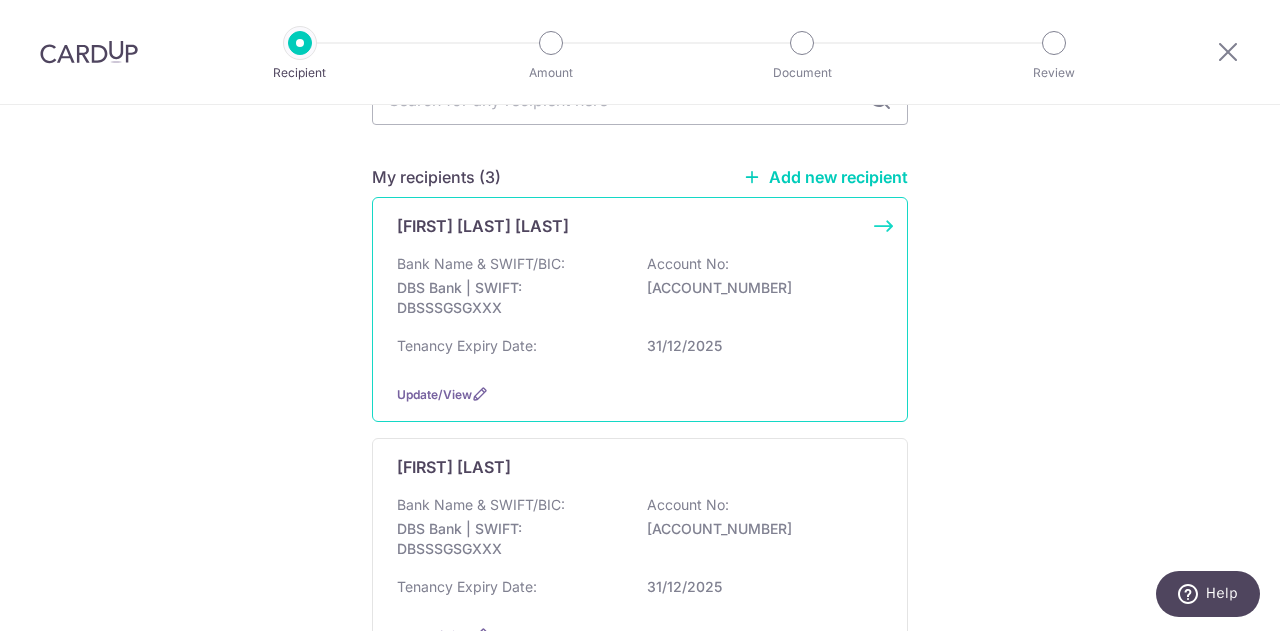 click on "DBS Bank | SWIFT: DBSSSGSGXXX" at bounding box center [509, 298] 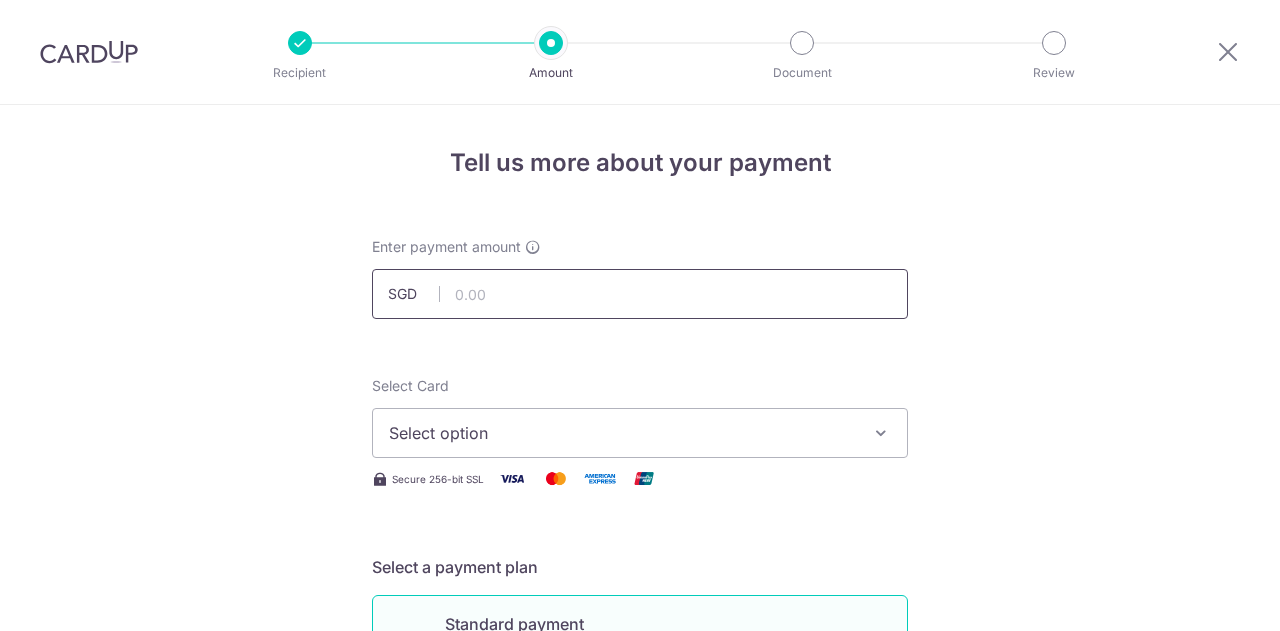 scroll, scrollTop: 0, scrollLeft: 0, axis: both 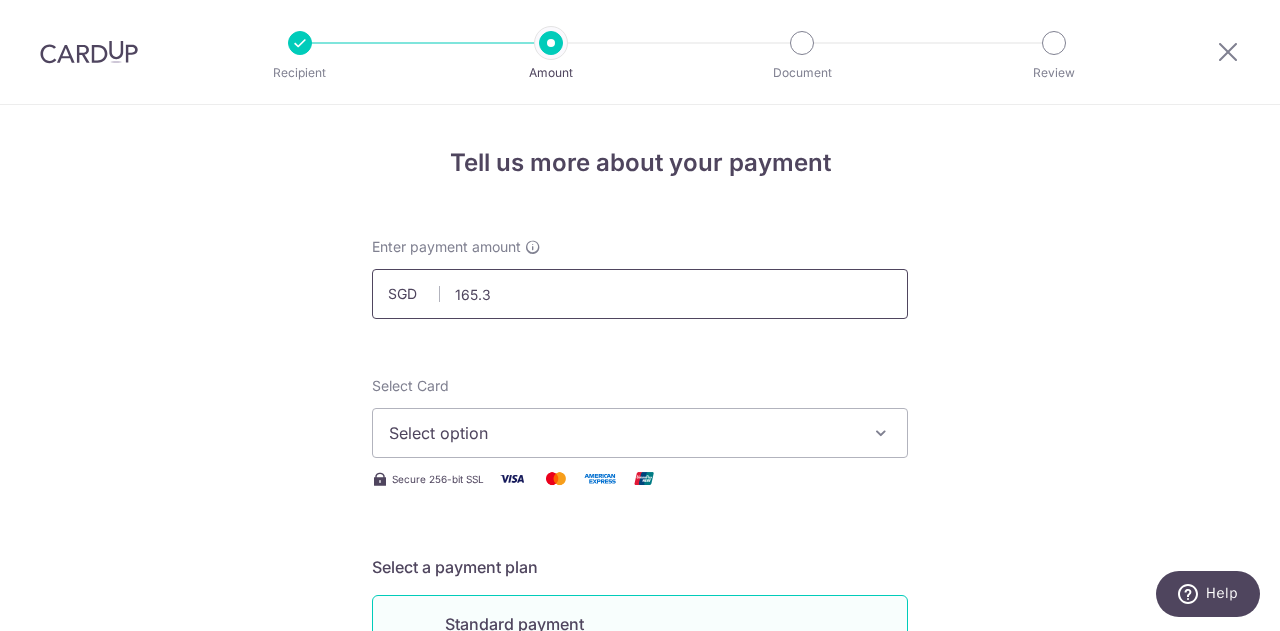 type on "165.38" 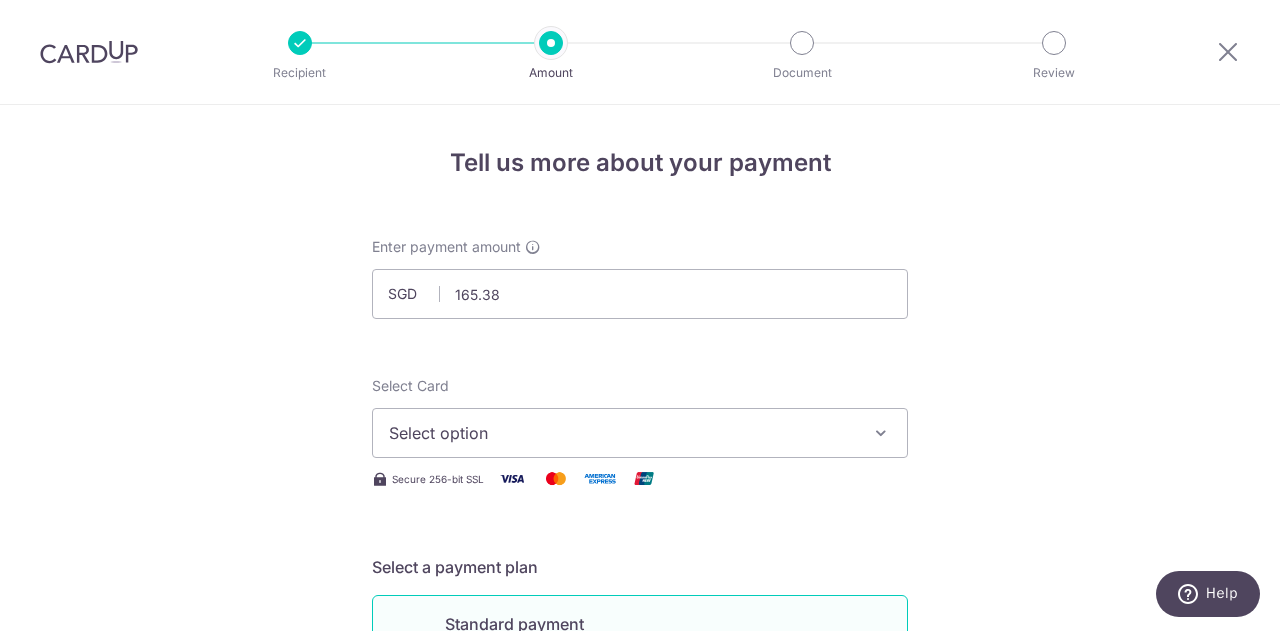 click on "Enter payment amount
SGD
165.38
165.38
Select Card
Select option
Add credit card
Your Cards
**** 0303
**** 3006
**** 7427
**** 6123
**** 2253
**** 7724
Secure 256-bit SSL
Text
New card details" at bounding box center (640, 1028) 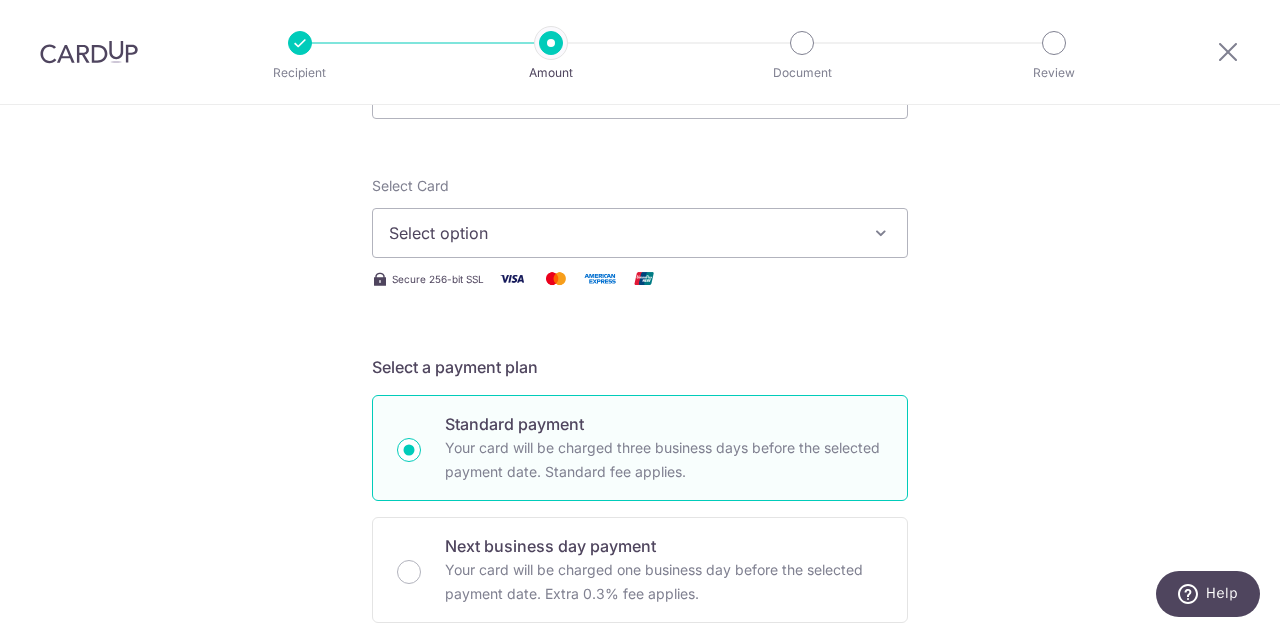 scroll, scrollTop: 300, scrollLeft: 0, axis: vertical 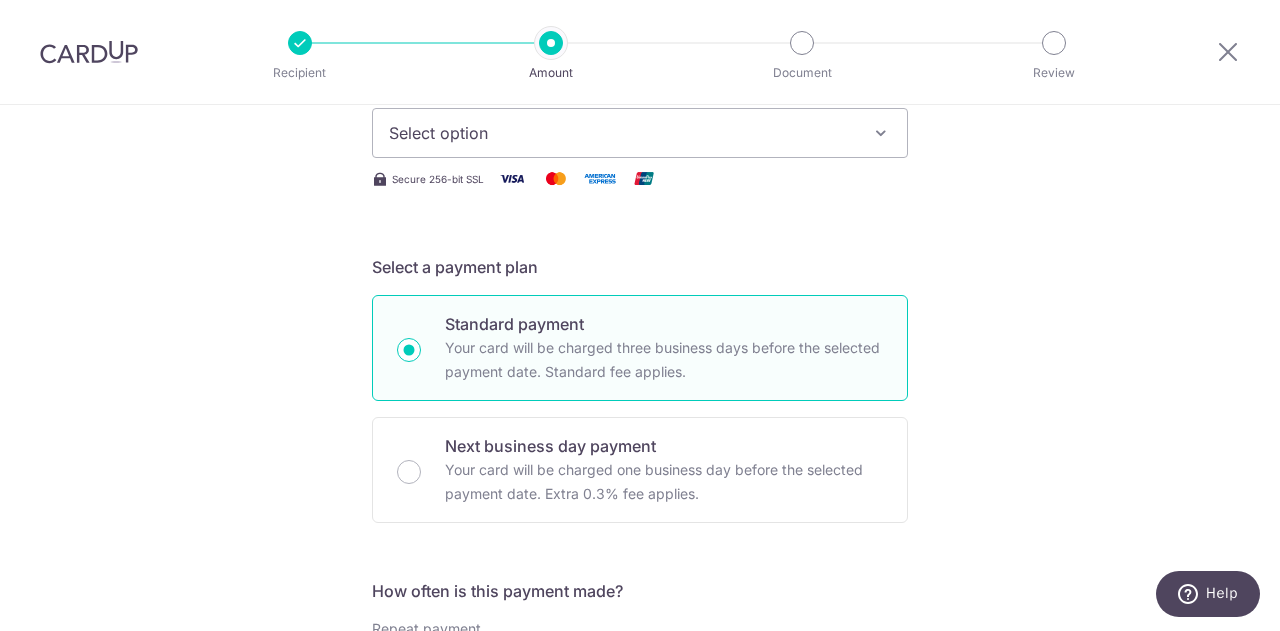 click on "Select option" at bounding box center [622, 133] 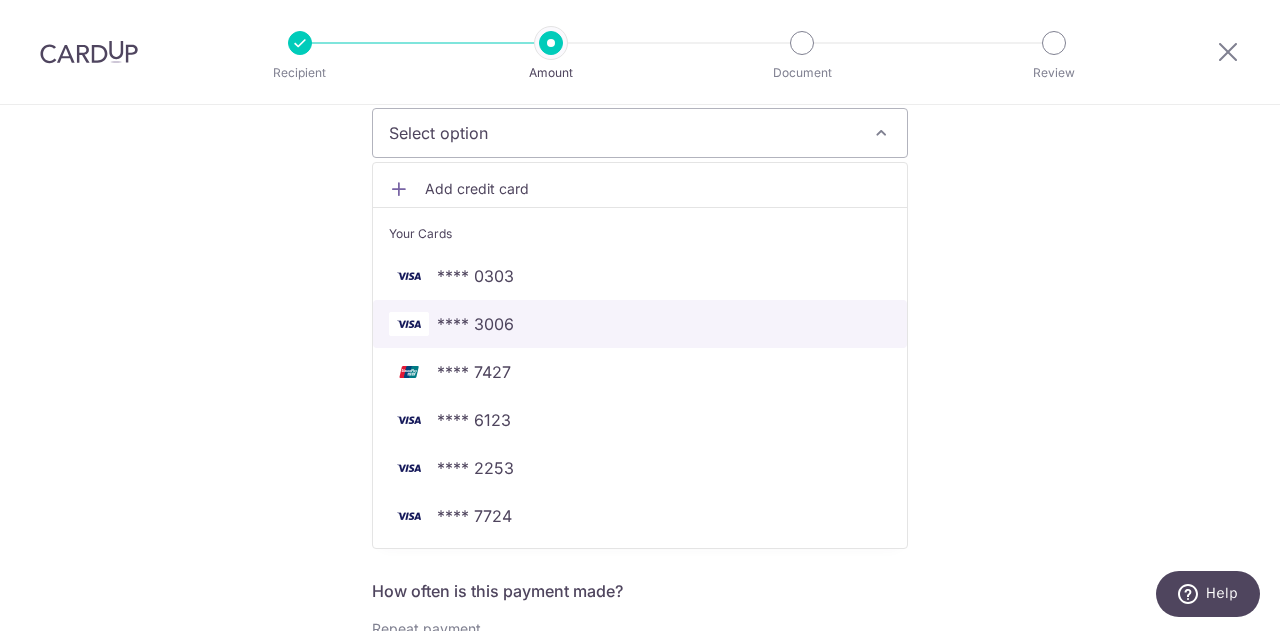 click on "**** 3006" at bounding box center [475, 324] 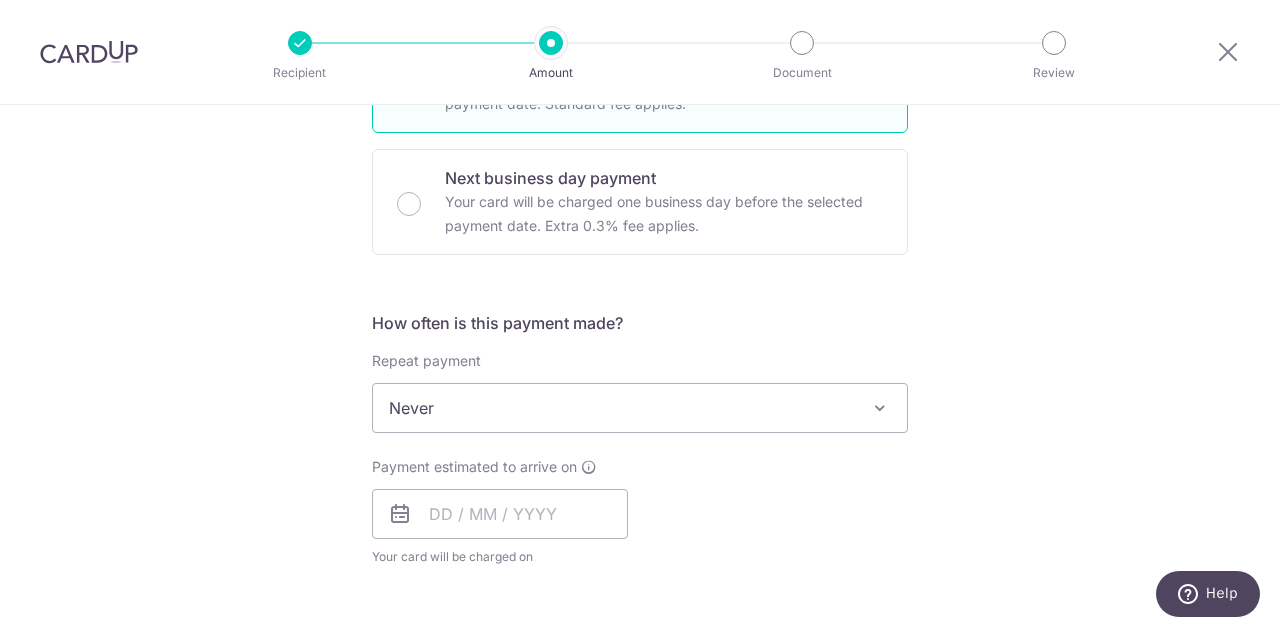 scroll, scrollTop: 600, scrollLeft: 0, axis: vertical 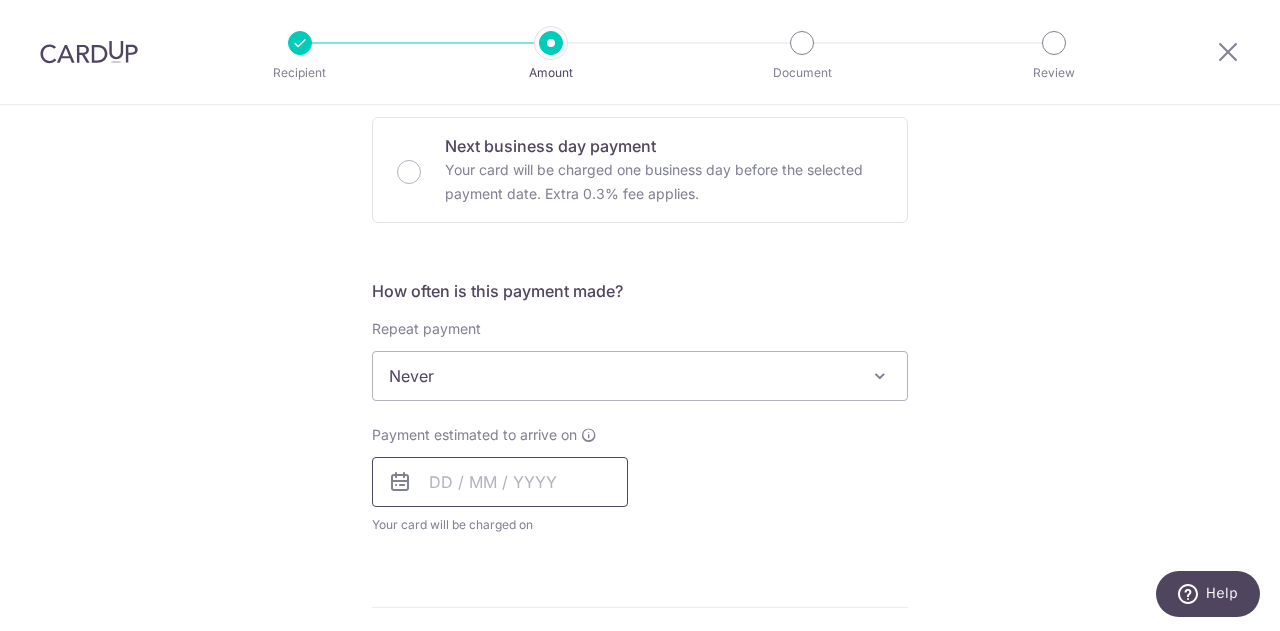 click at bounding box center [500, 482] 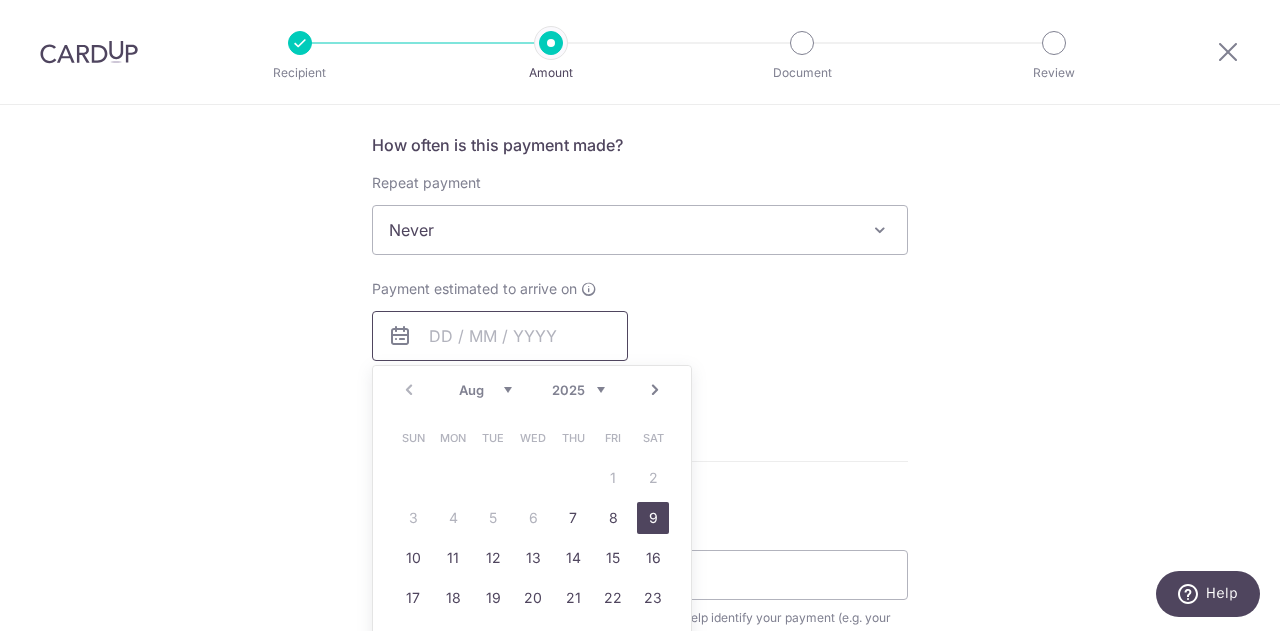 scroll, scrollTop: 800, scrollLeft: 0, axis: vertical 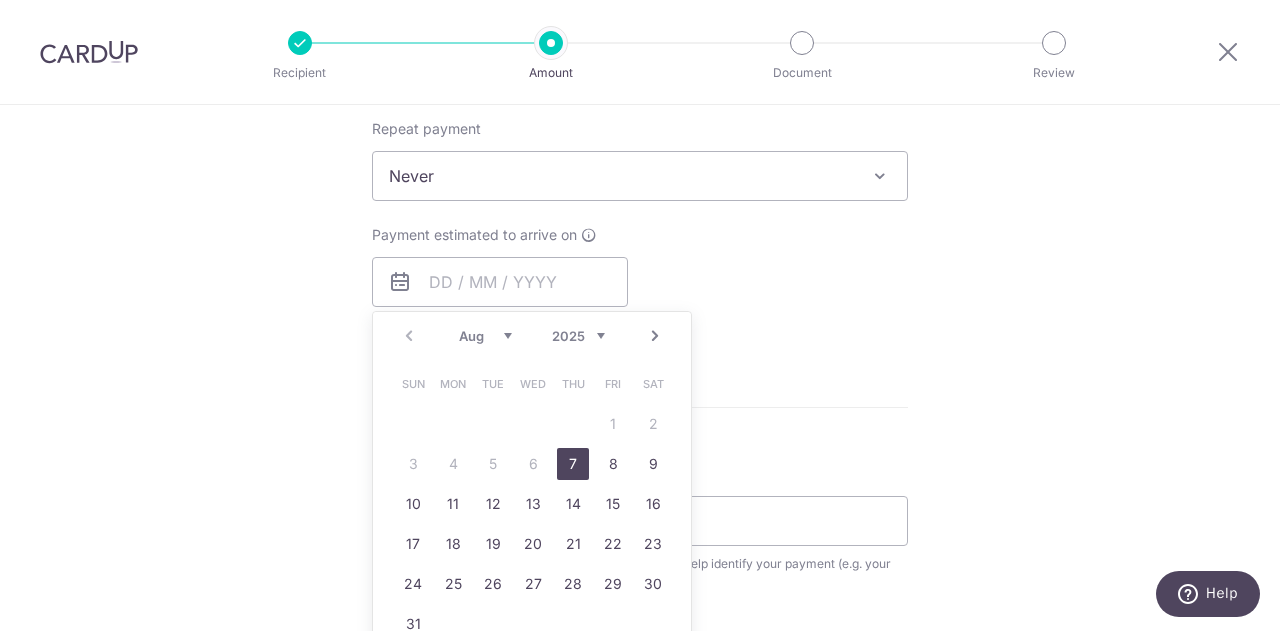 click on "7" at bounding box center (573, 464) 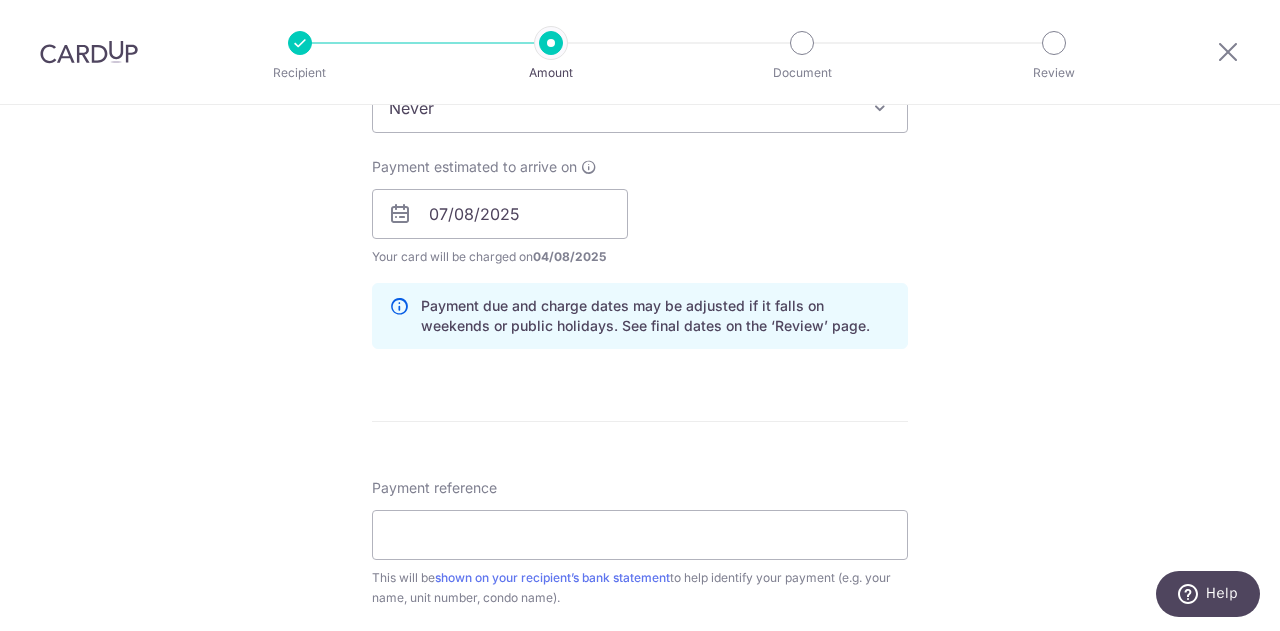 scroll, scrollTop: 900, scrollLeft: 0, axis: vertical 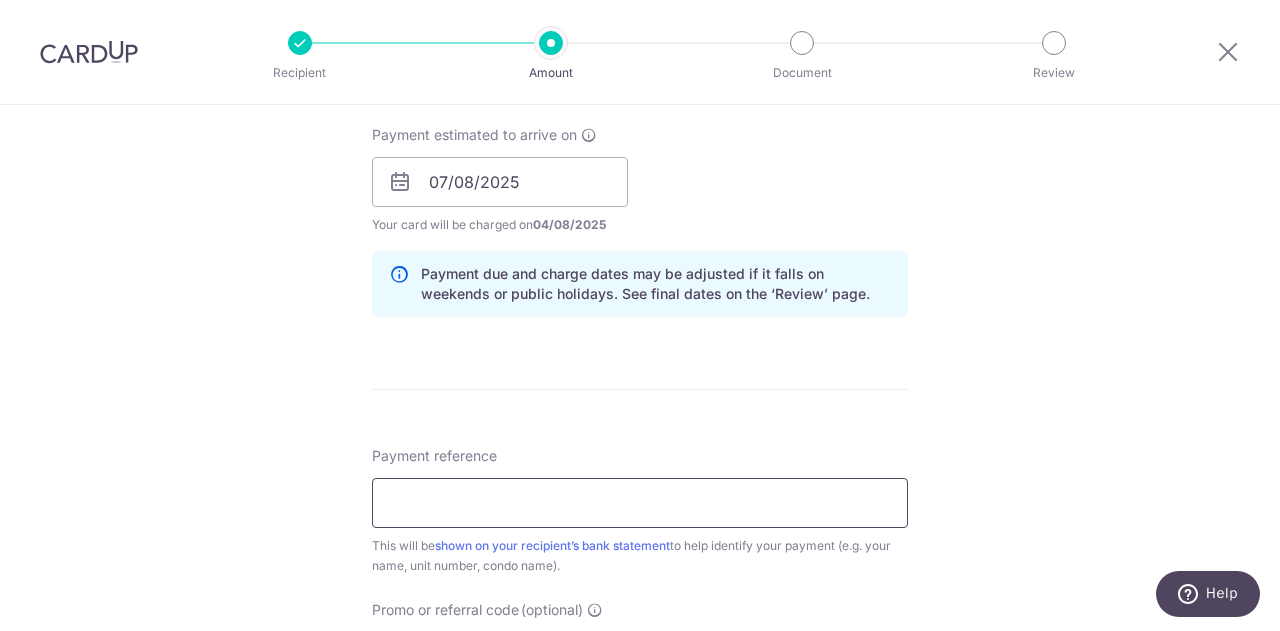 click on "Payment reference" at bounding box center [640, 503] 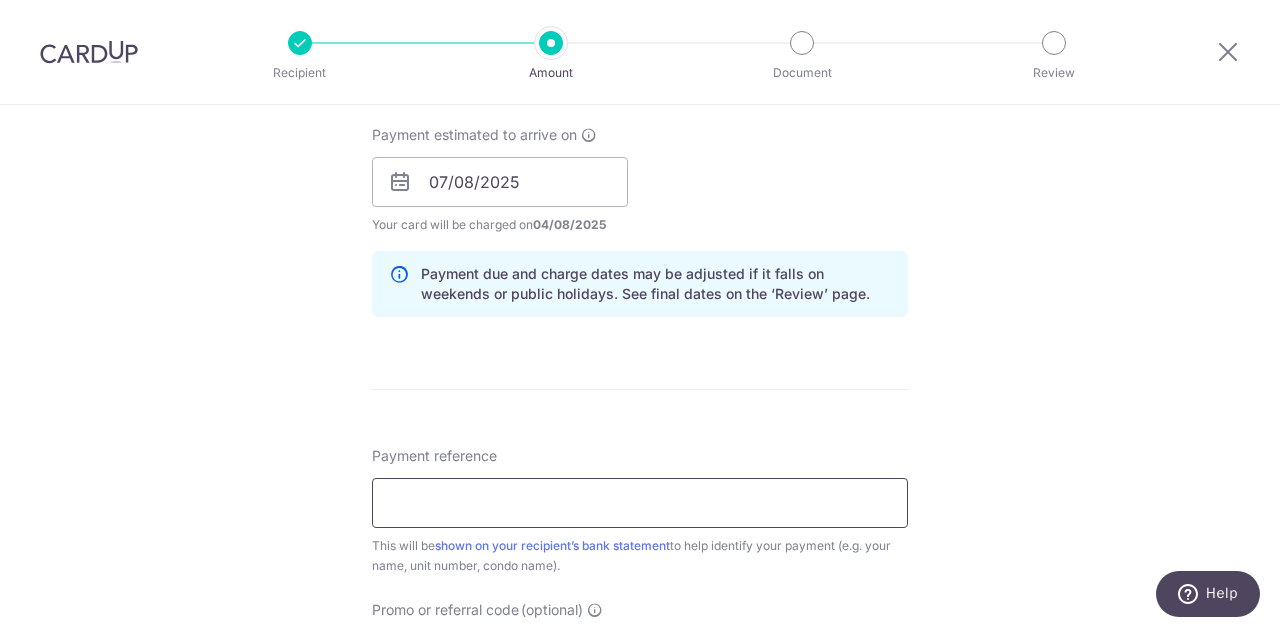 type on "Rental Chim Keng Hoong" 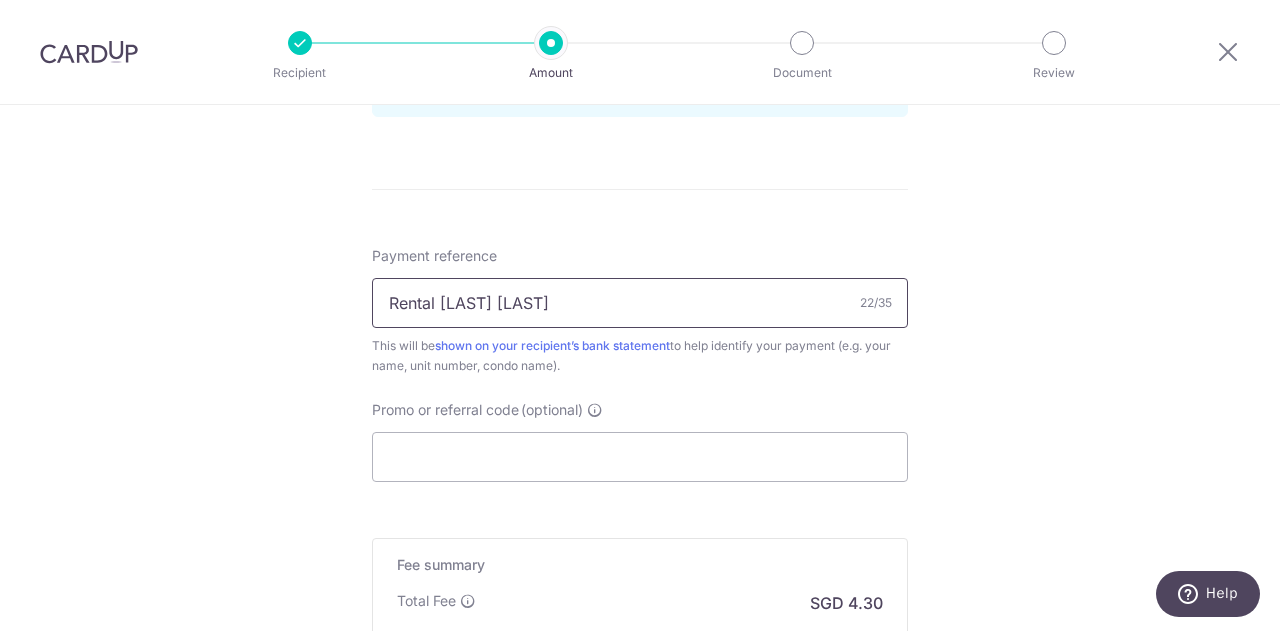 scroll, scrollTop: 1200, scrollLeft: 0, axis: vertical 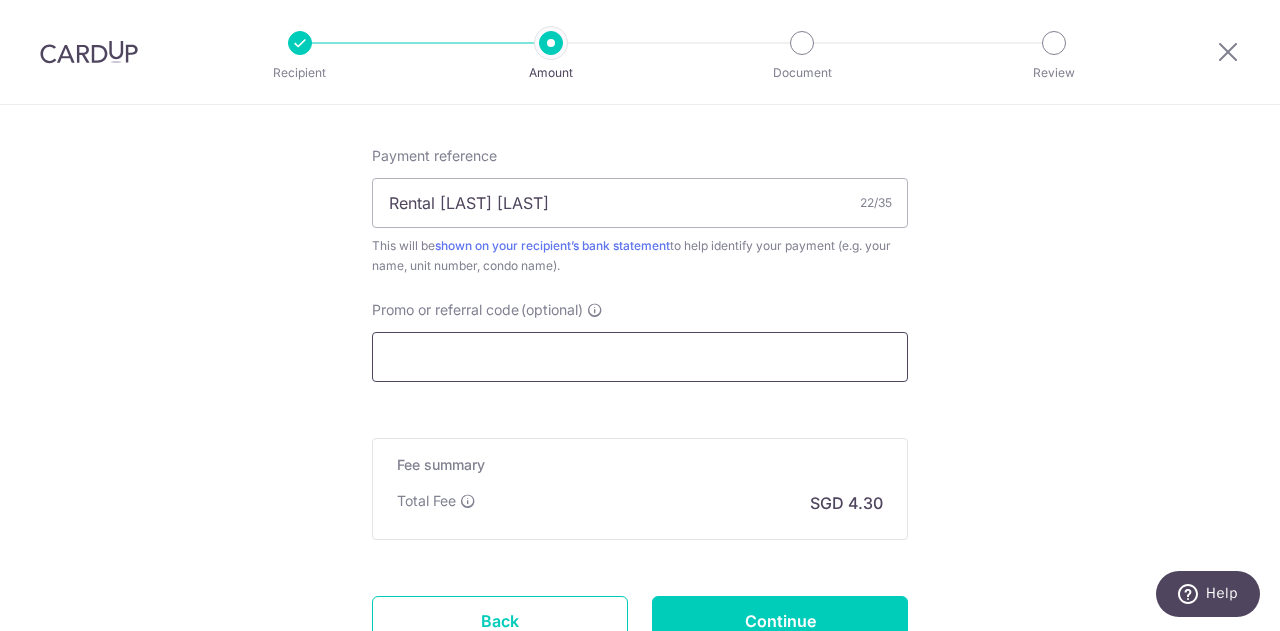 click on "Promo or referral code
(optional)" at bounding box center (640, 357) 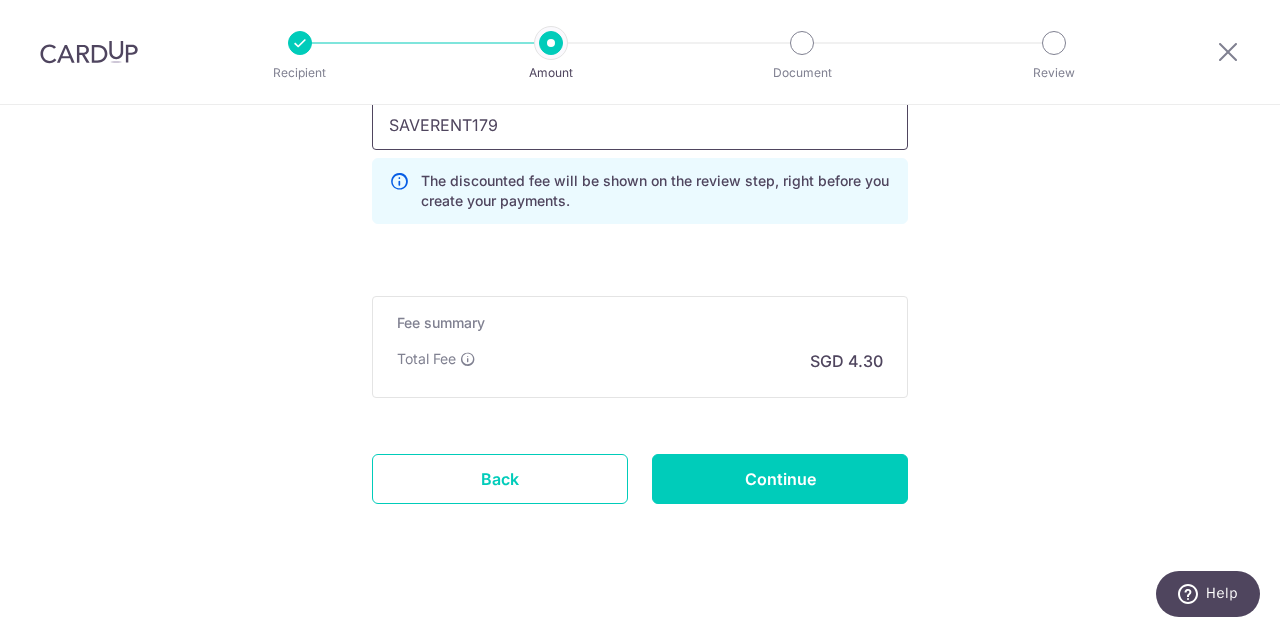 scroll, scrollTop: 1449, scrollLeft: 0, axis: vertical 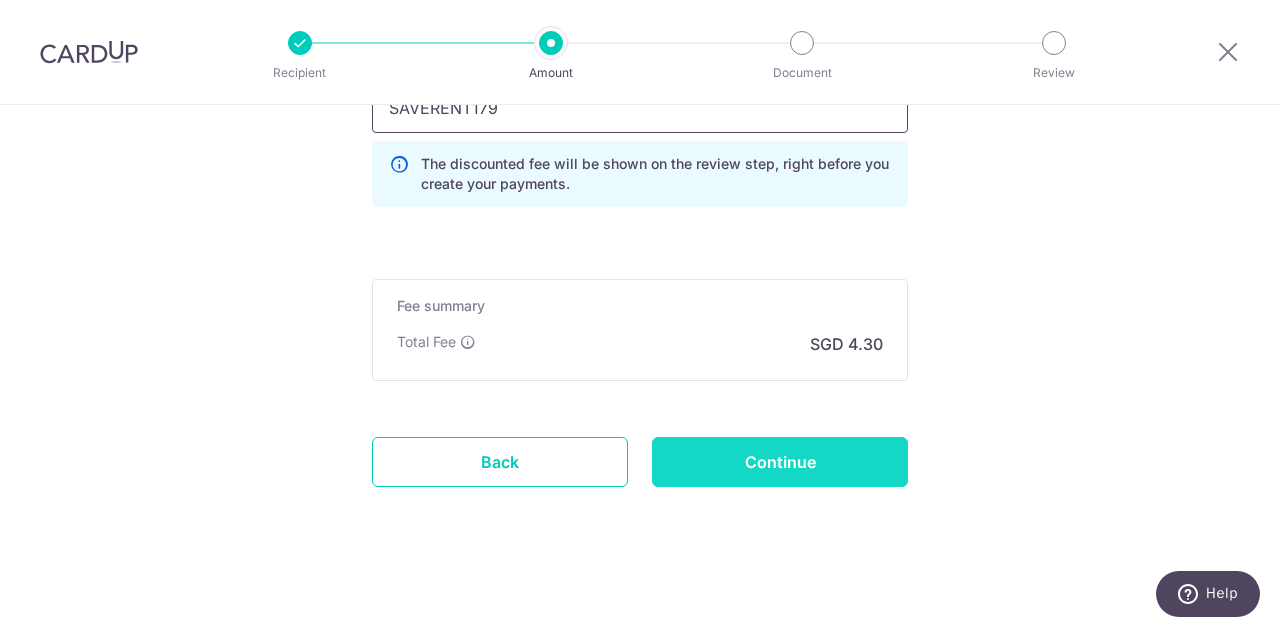 type on "SAVERENT179" 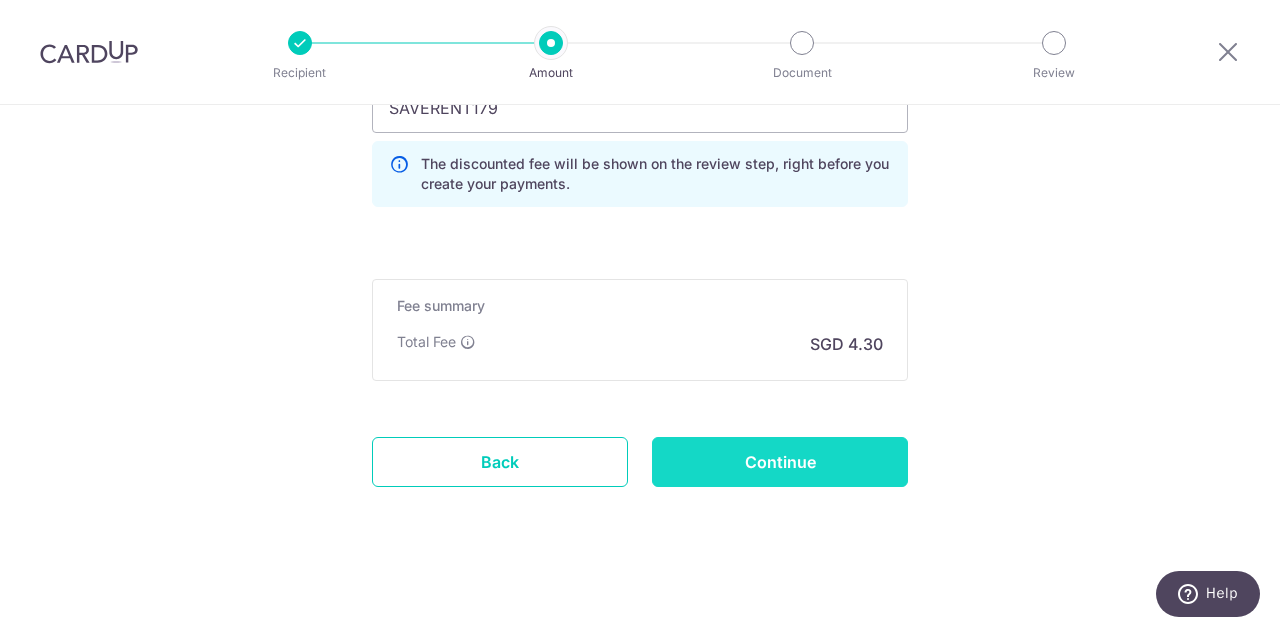 click on "Continue" at bounding box center [780, 462] 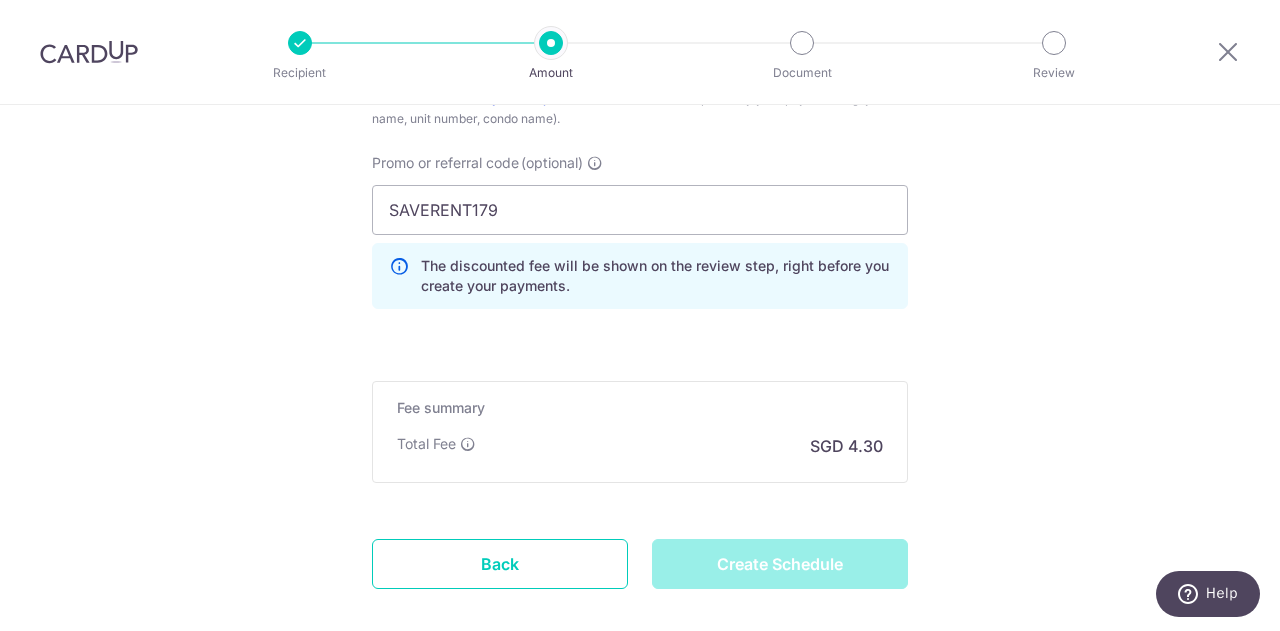 scroll, scrollTop: 1249, scrollLeft: 0, axis: vertical 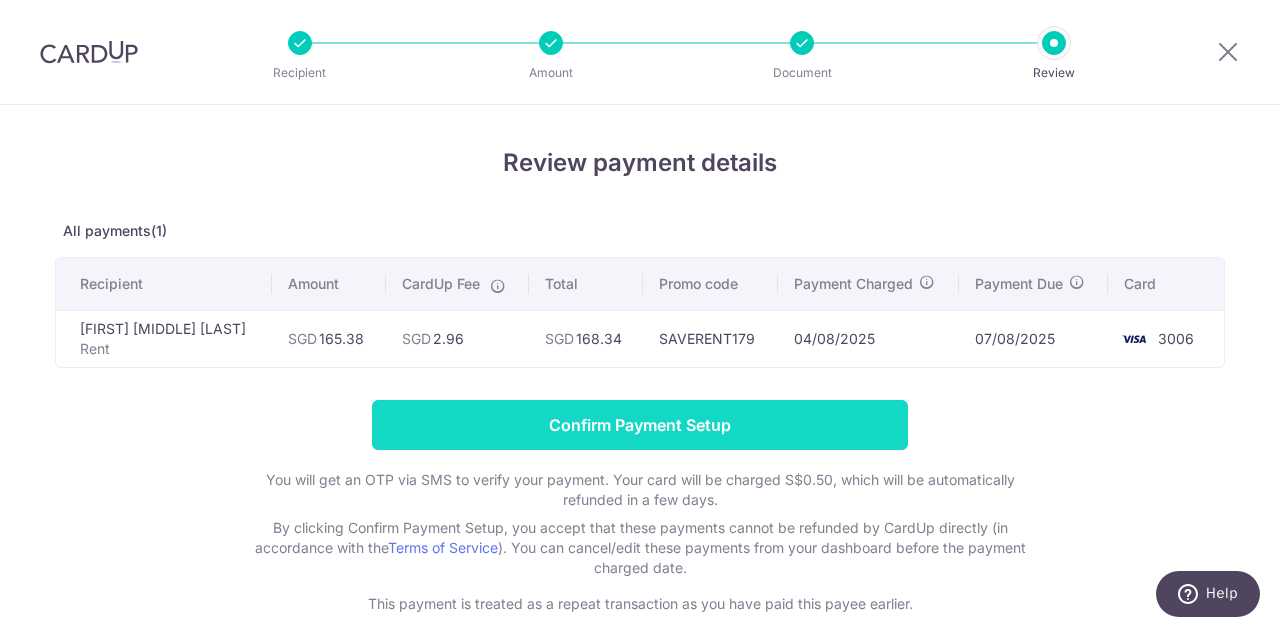 click on "Confirm Payment Setup" at bounding box center [640, 425] 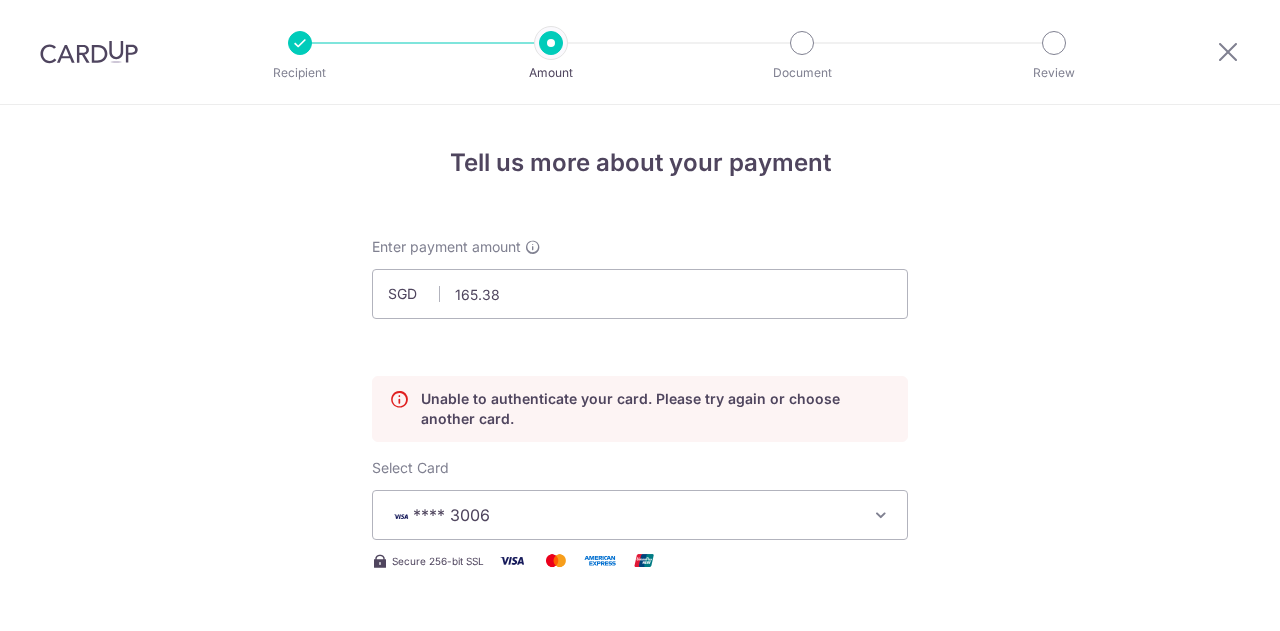 scroll, scrollTop: 0, scrollLeft: 0, axis: both 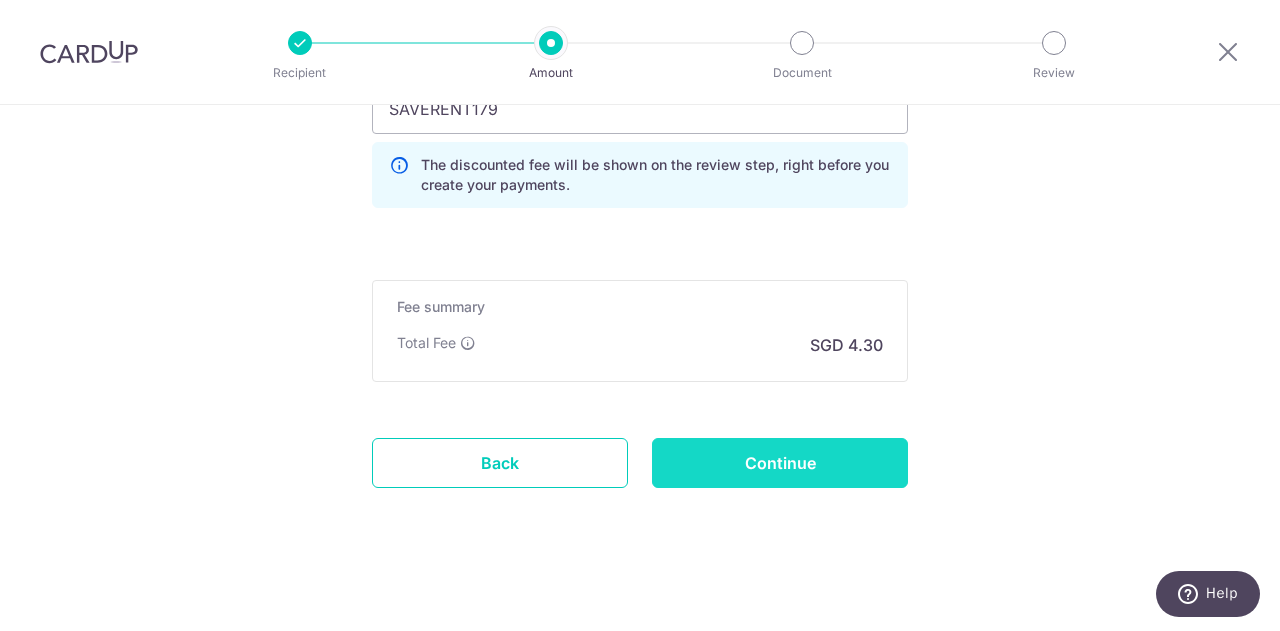 click on "Continue" at bounding box center [780, 463] 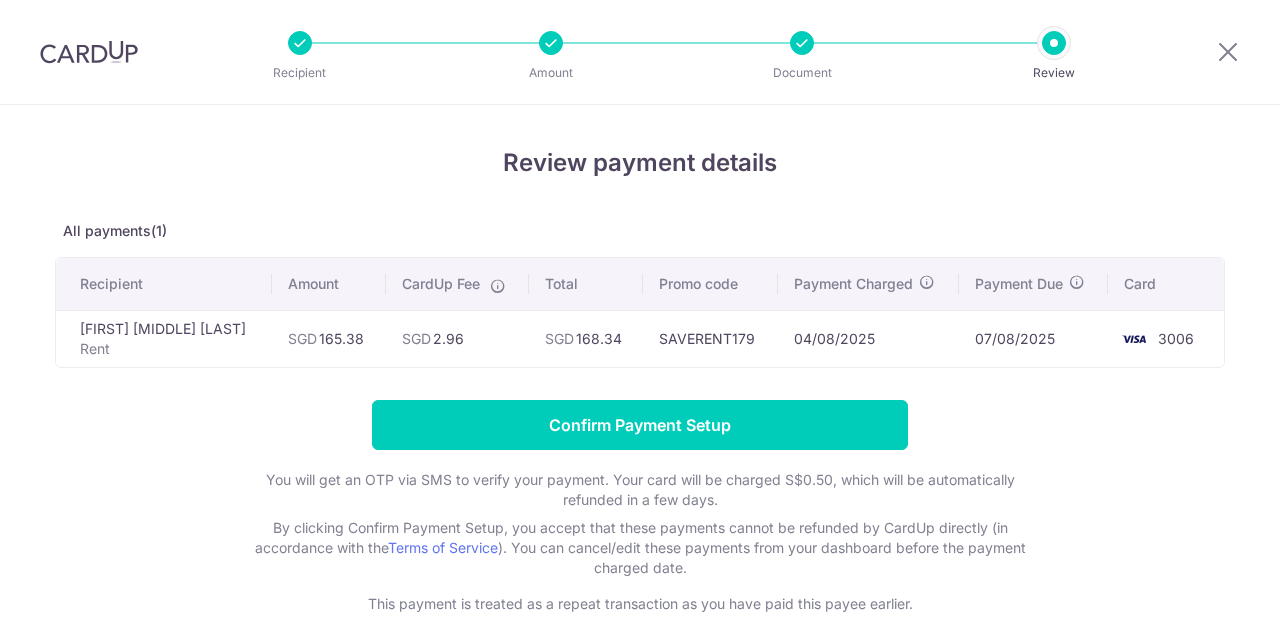 scroll, scrollTop: 0, scrollLeft: 0, axis: both 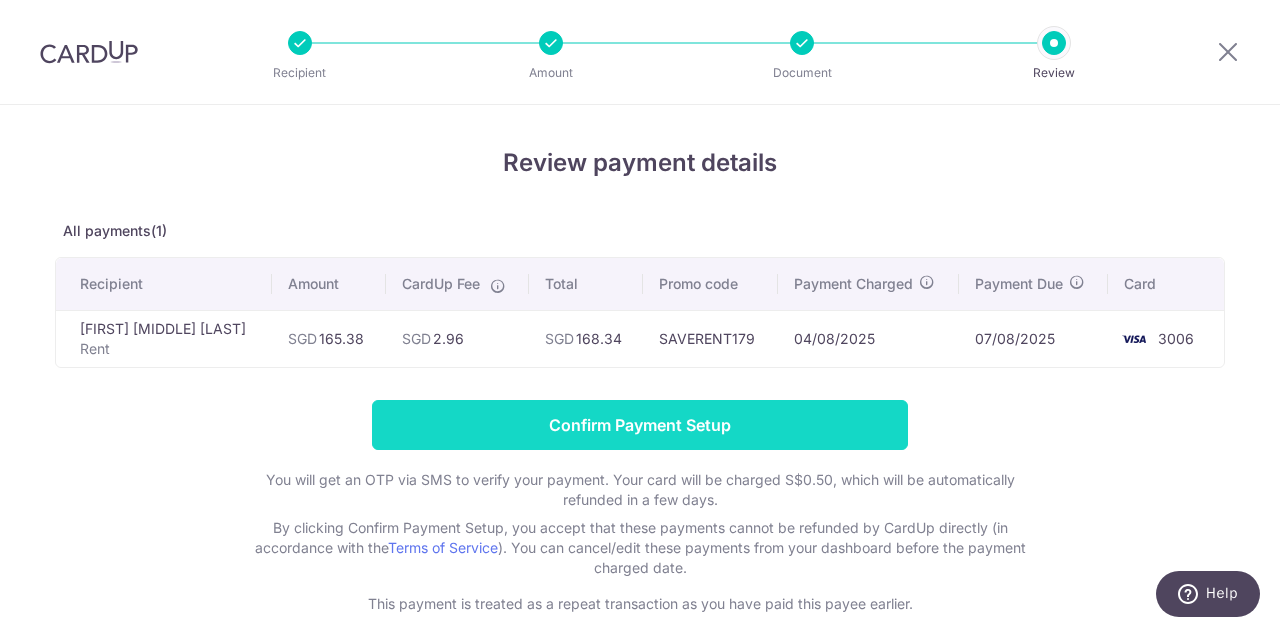 click on "Confirm Payment Setup" at bounding box center (640, 425) 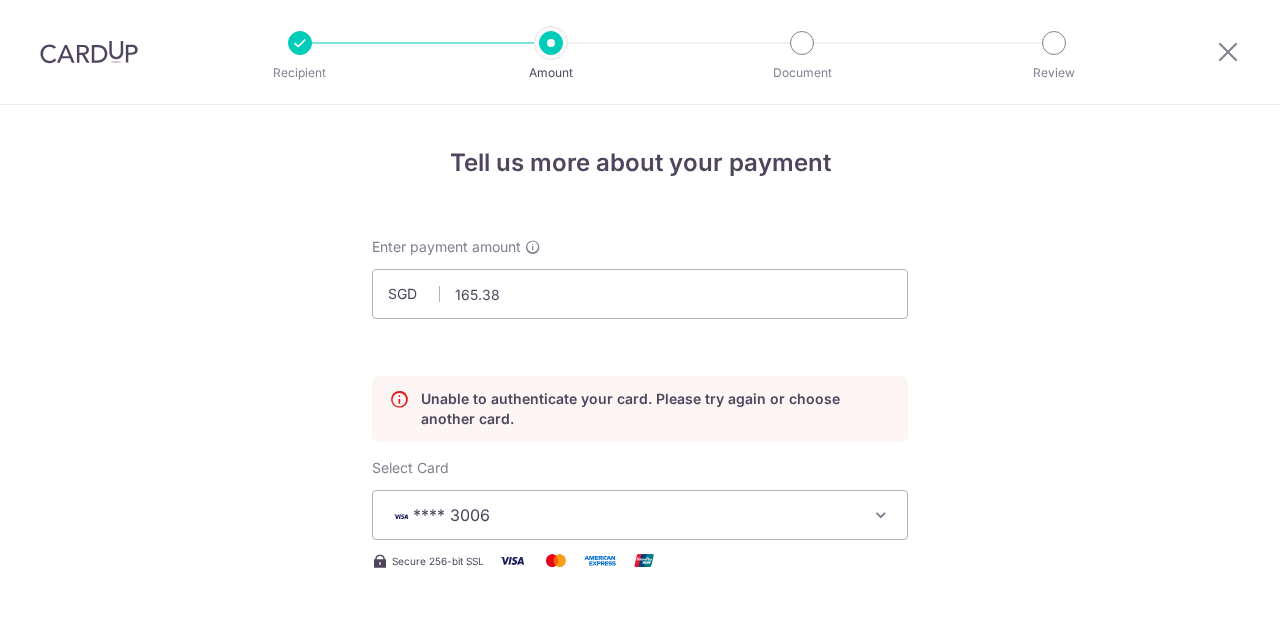 scroll, scrollTop: 0, scrollLeft: 0, axis: both 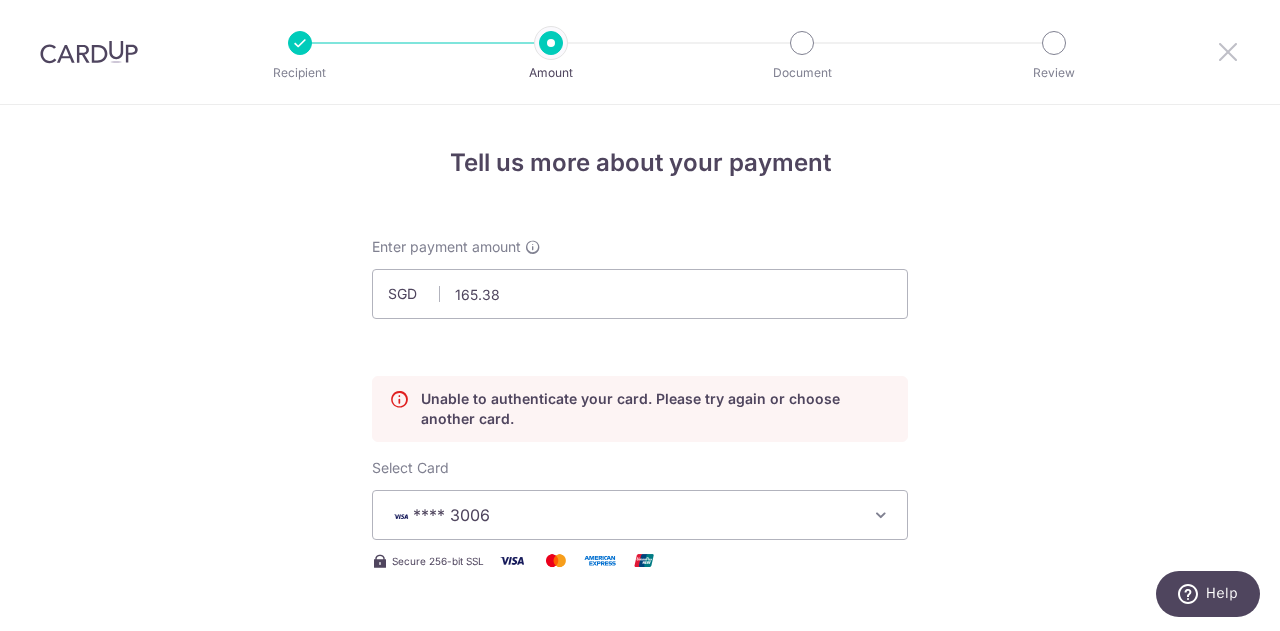 click at bounding box center [1228, 51] 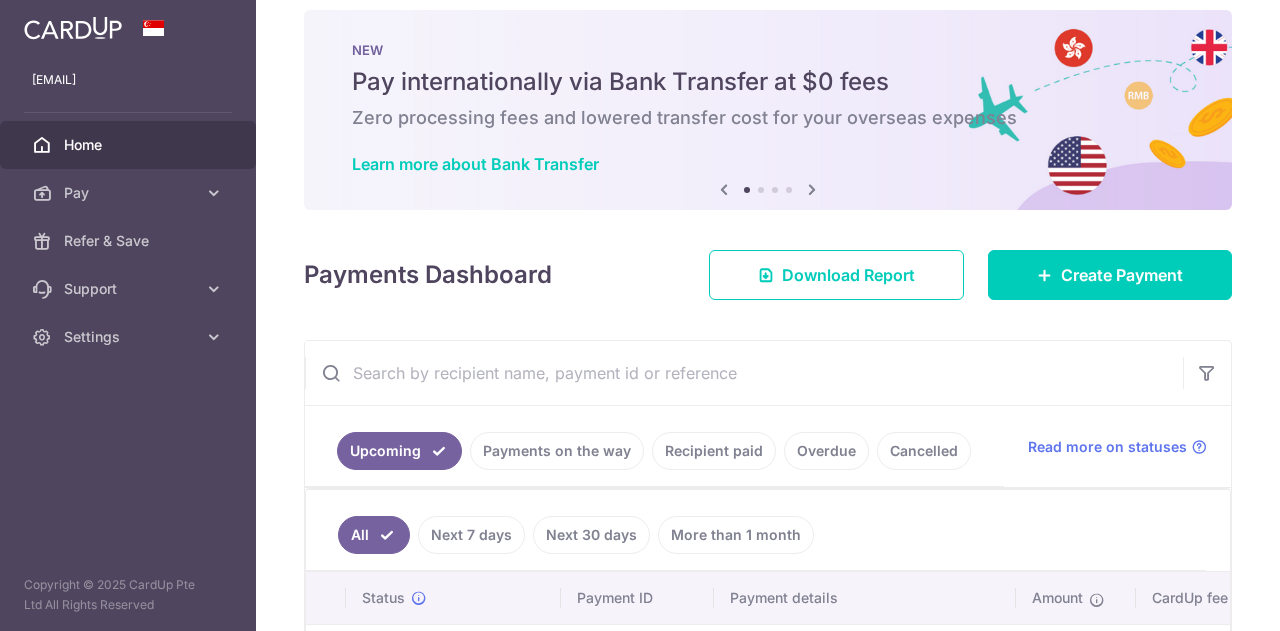 scroll, scrollTop: 0, scrollLeft: 0, axis: both 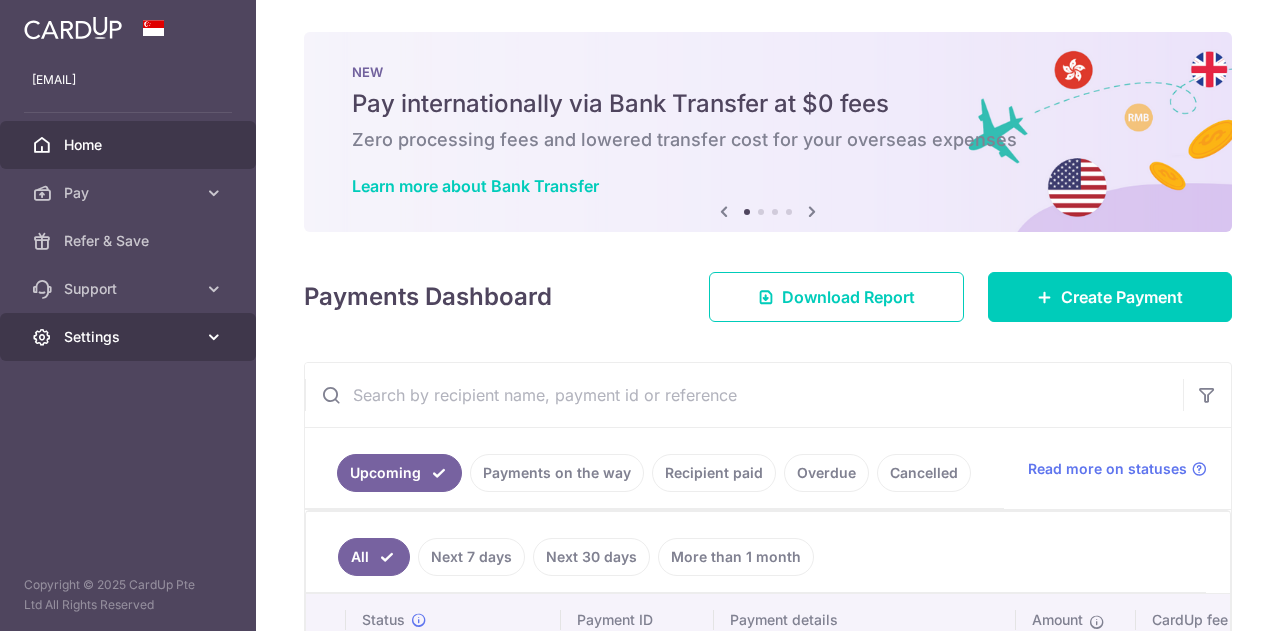 click on "Settings" at bounding box center [130, 337] 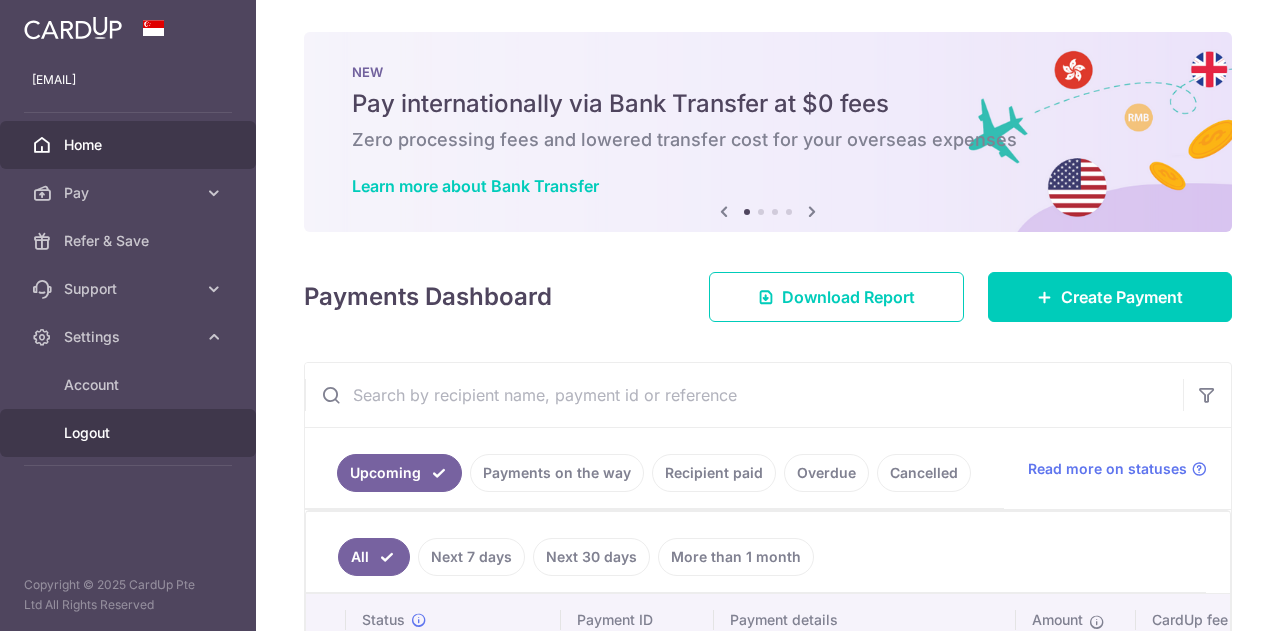 click on "Logout" at bounding box center [130, 433] 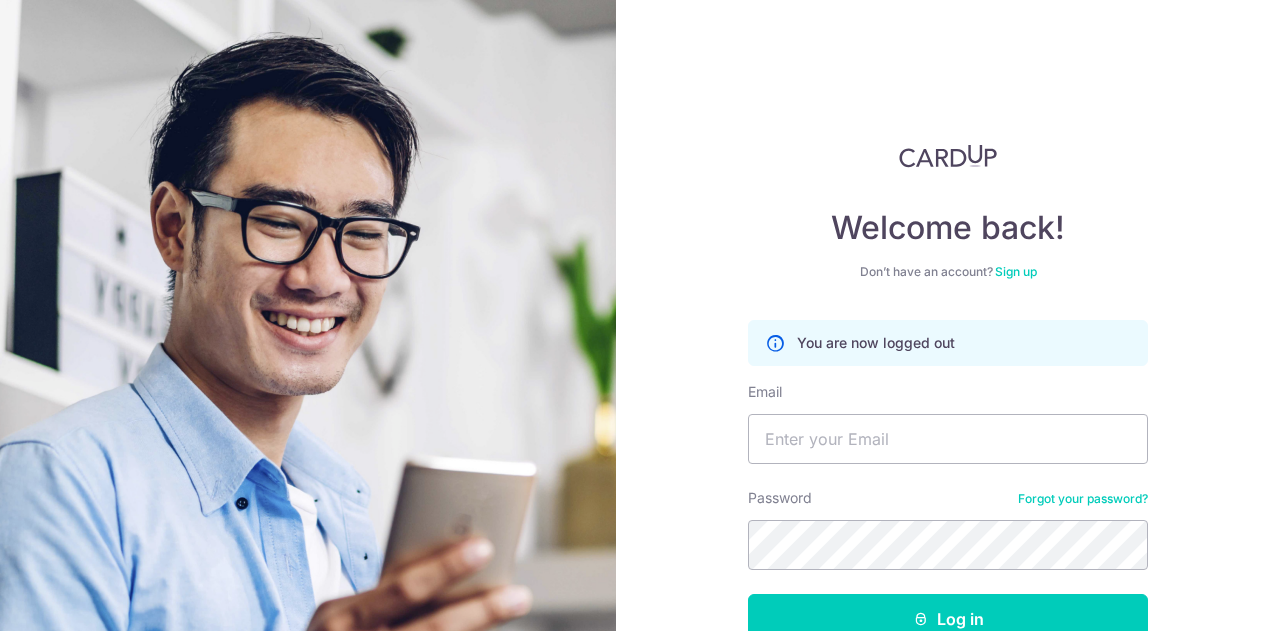 scroll, scrollTop: 0, scrollLeft: 0, axis: both 